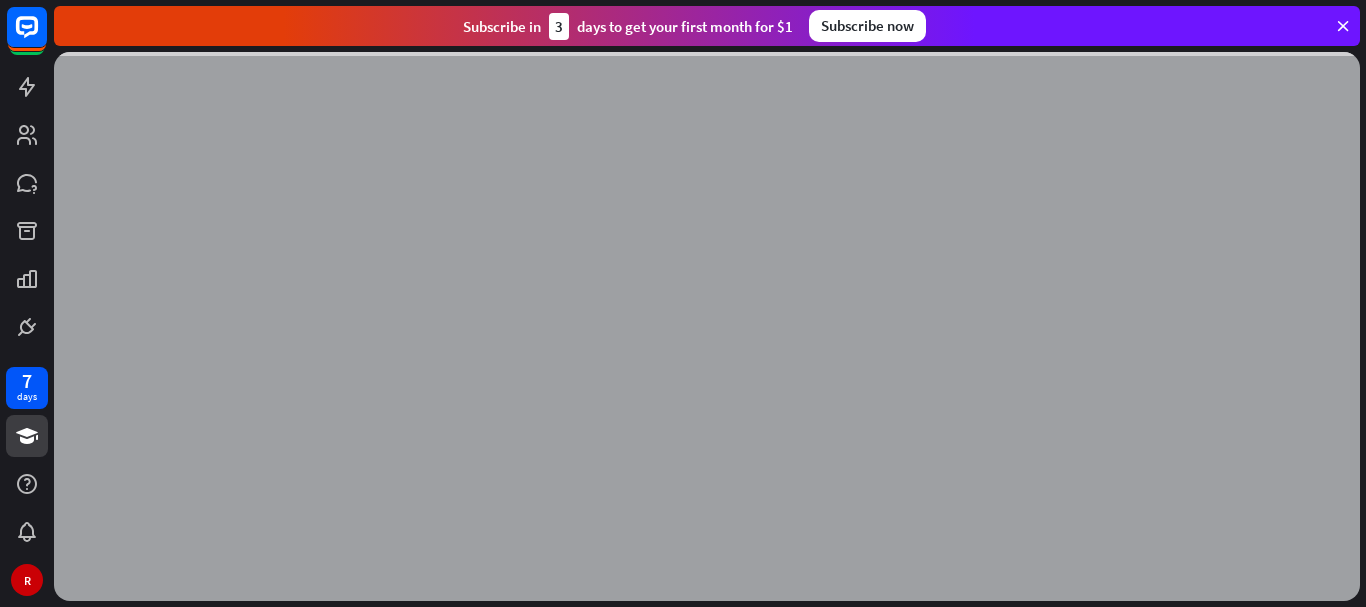 scroll, scrollTop: 0, scrollLeft: 0, axis: both 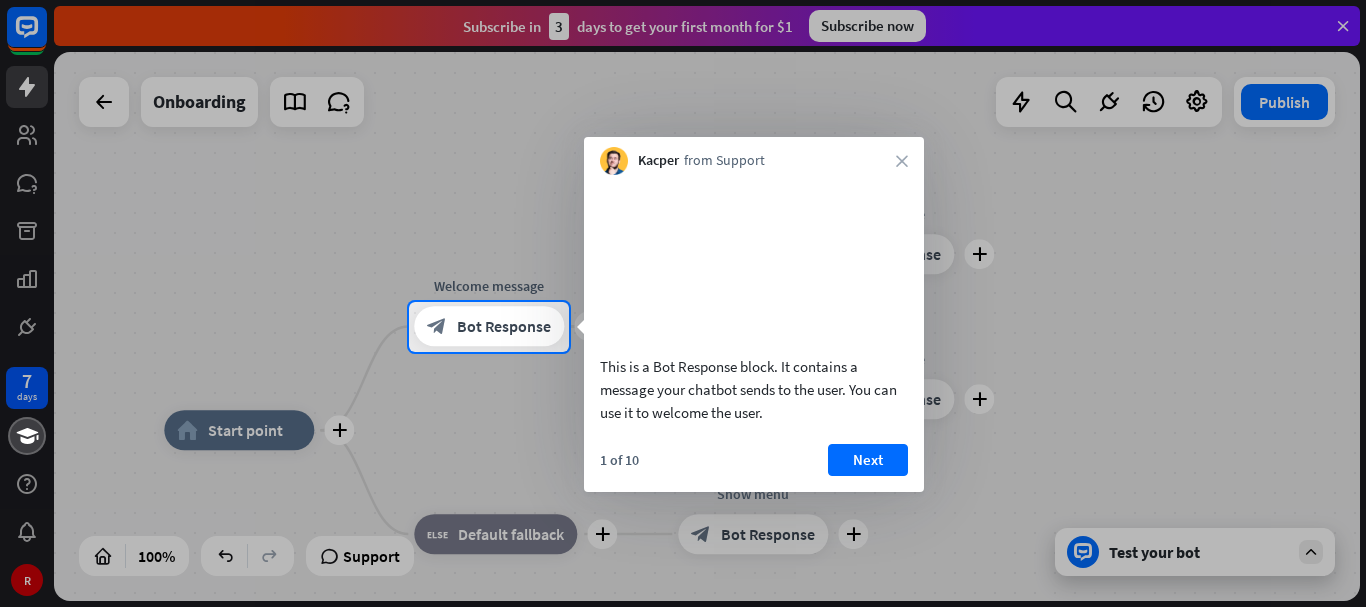 click on "Kacper
from Support
close" at bounding box center [754, 156] 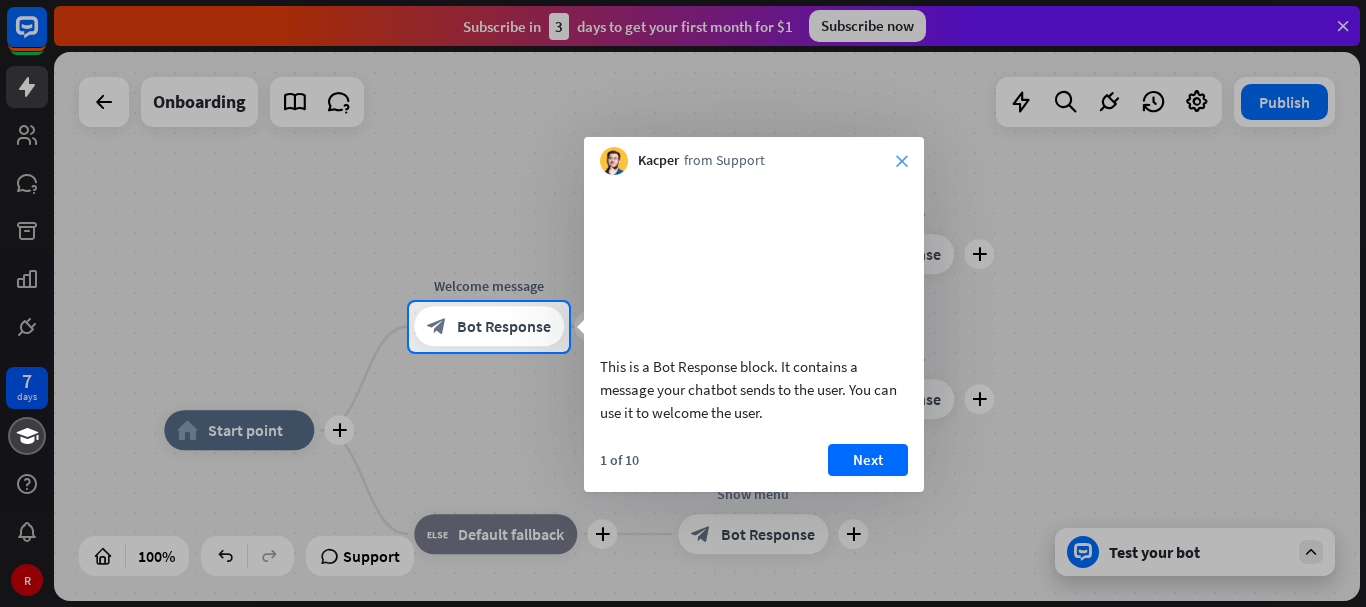 click on "close" at bounding box center [902, 161] 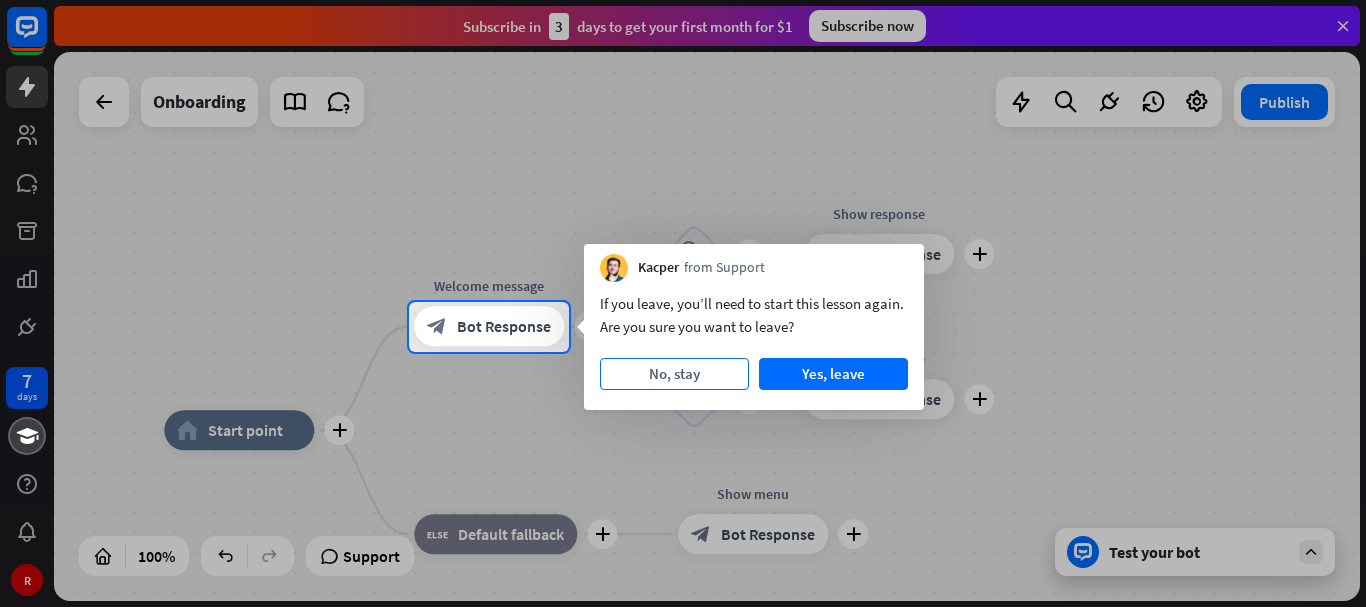 click on "No, stay" at bounding box center (674, 374) 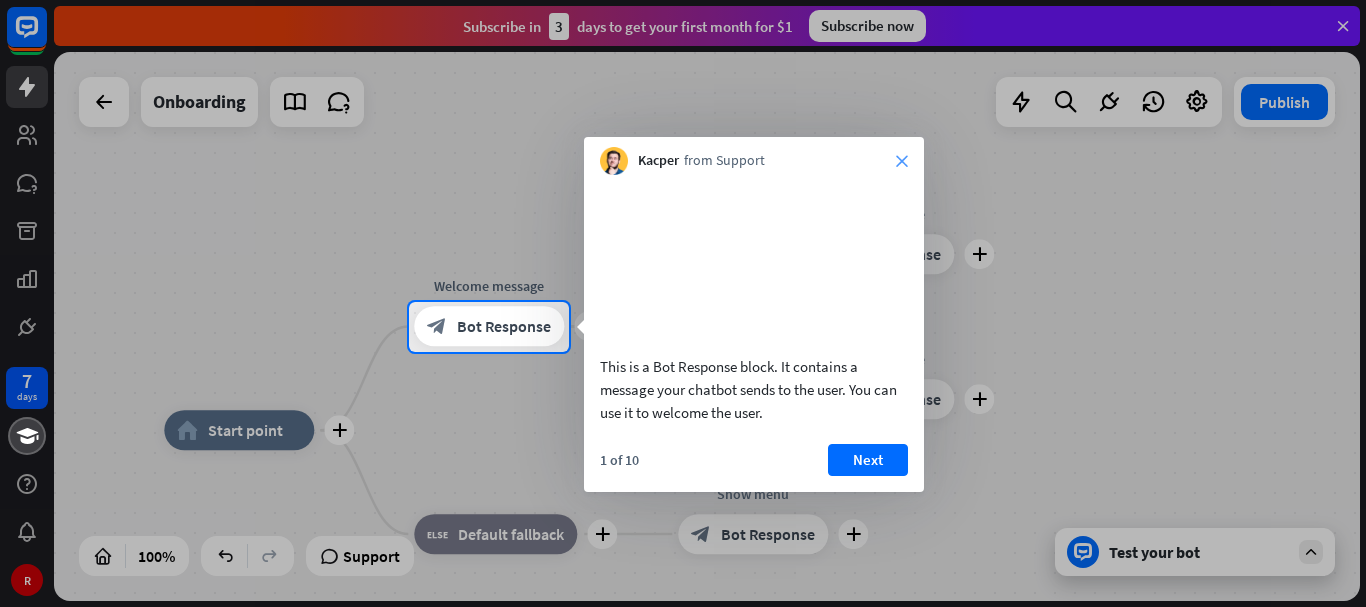 click on "close" at bounding box center [902, 161] 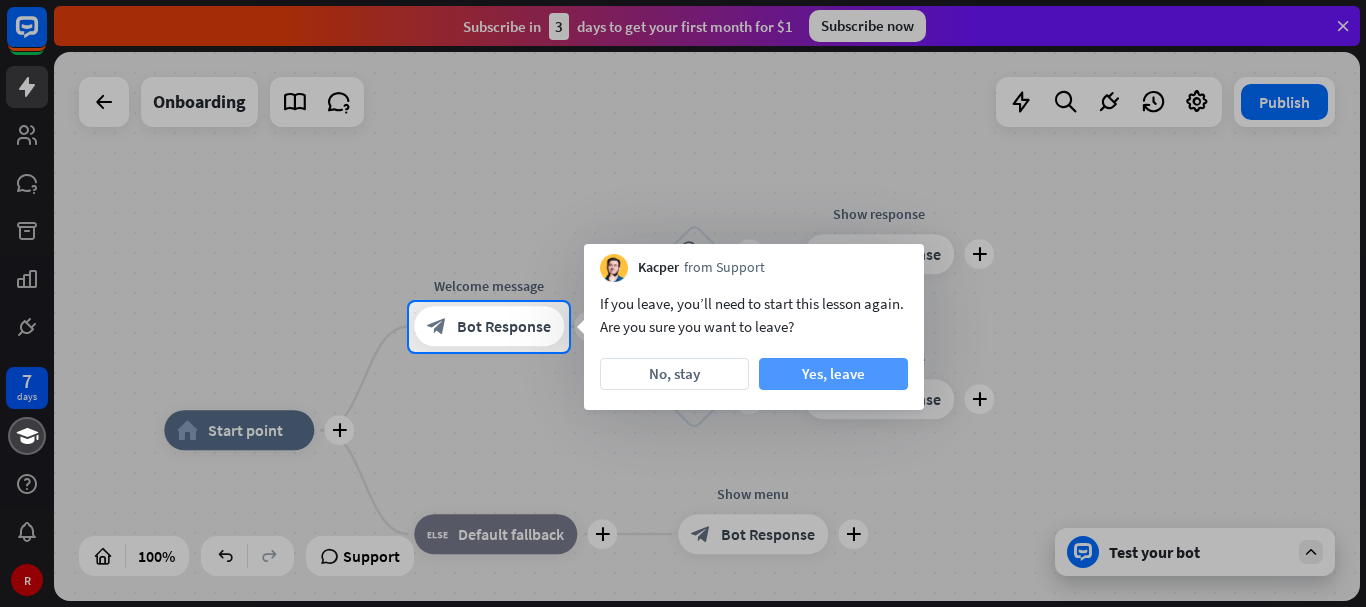 click on "Yes, leave" at bounding box center (833, 374) 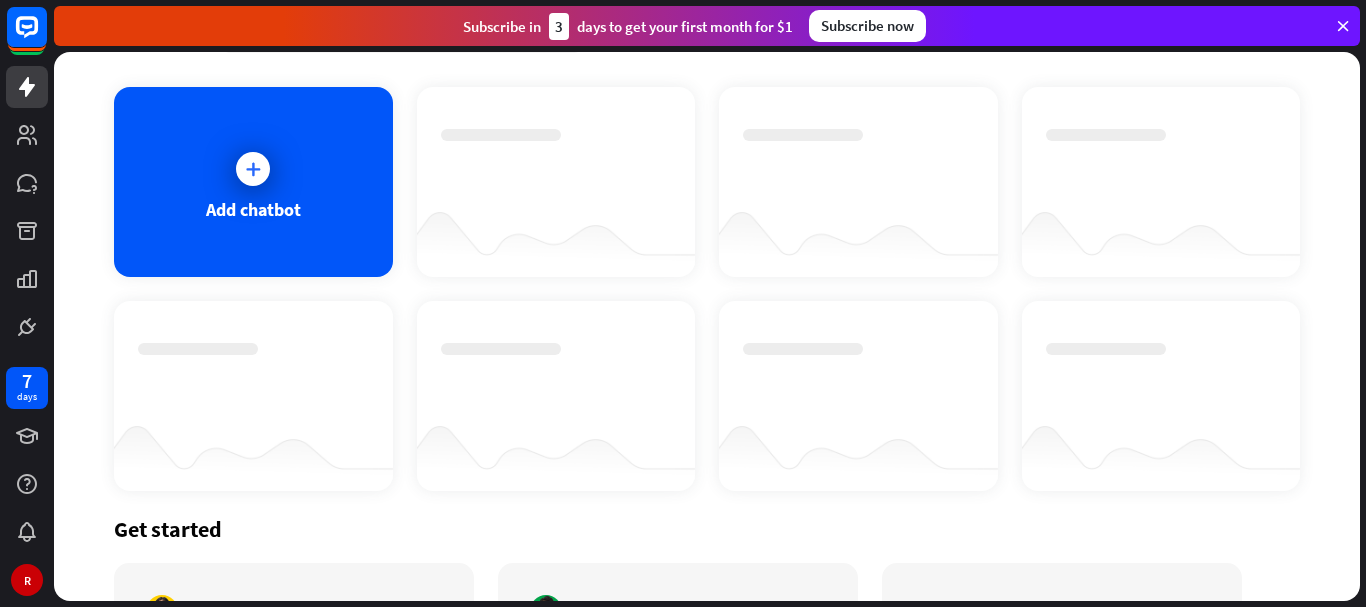 scroll, scrollTop: 0, scrollLeft: 0, axis: both 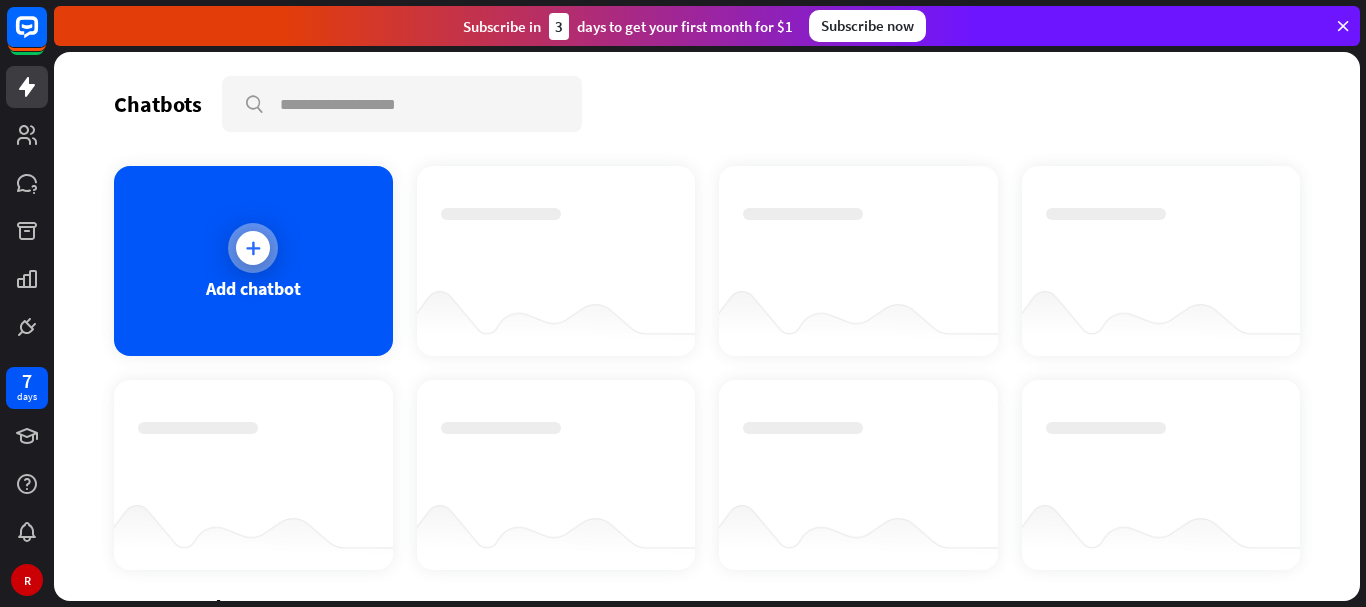 click at bounding box center [253, 248] 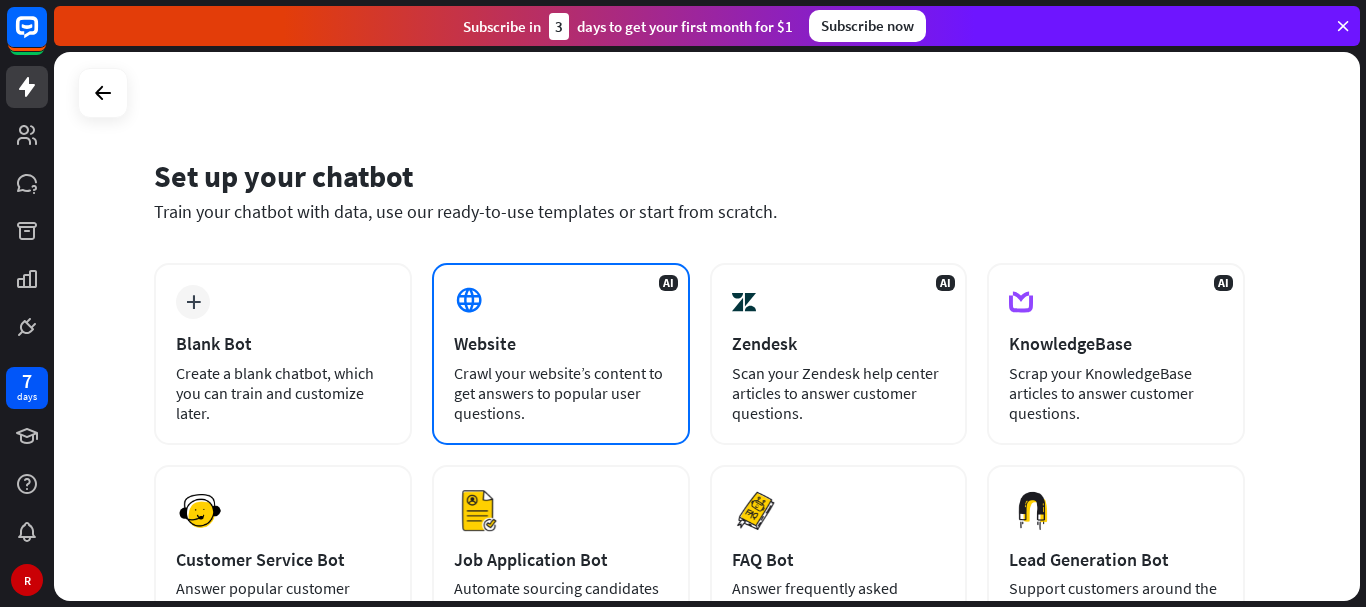 click on "AI     Website
Crawl your website’s content to get answers to
popular user questions." at bounding box center [561, 354] 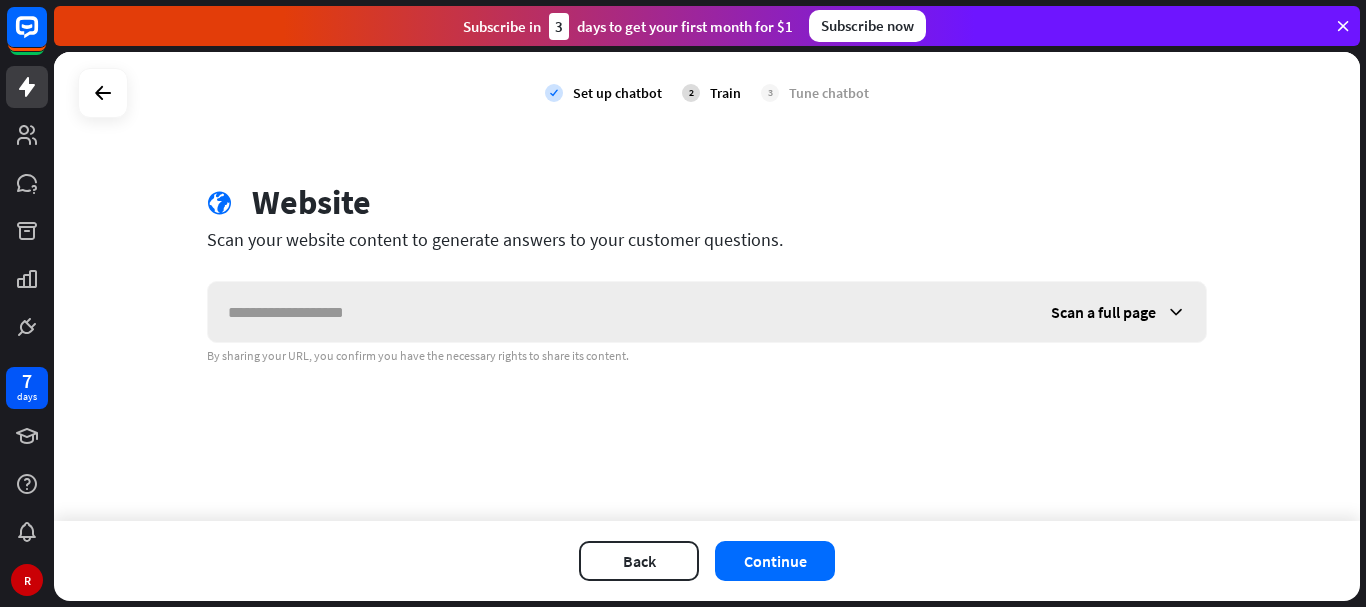 click at bounding box center [619, 312] 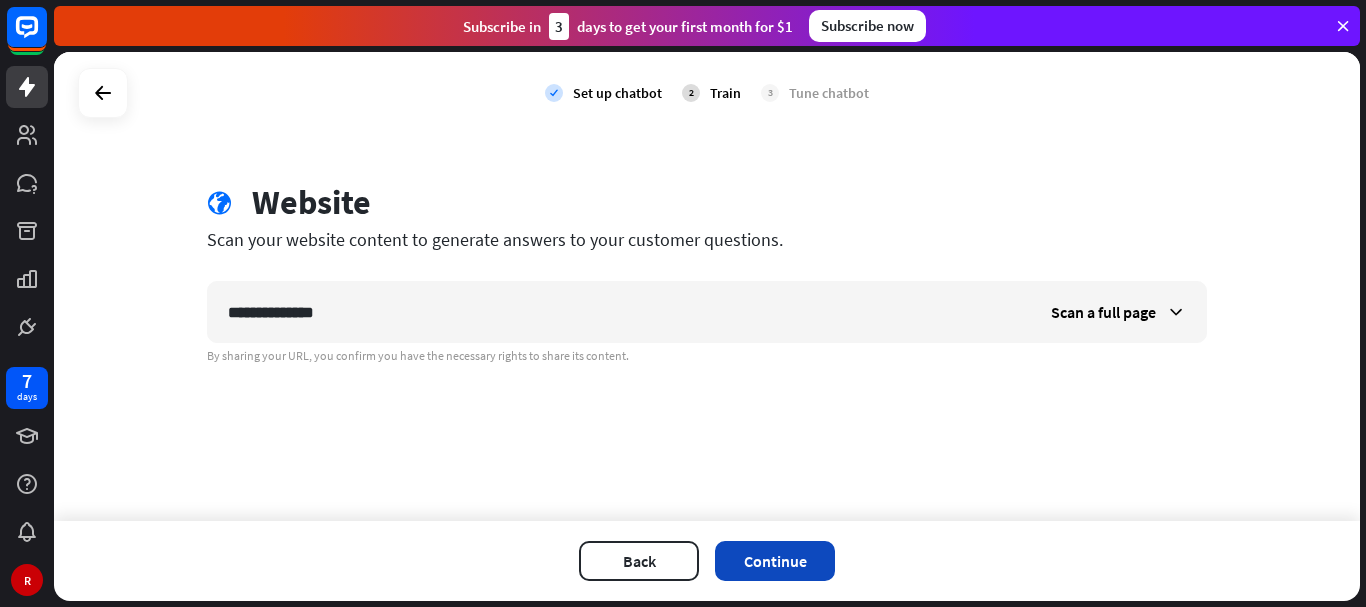 type on "**********" 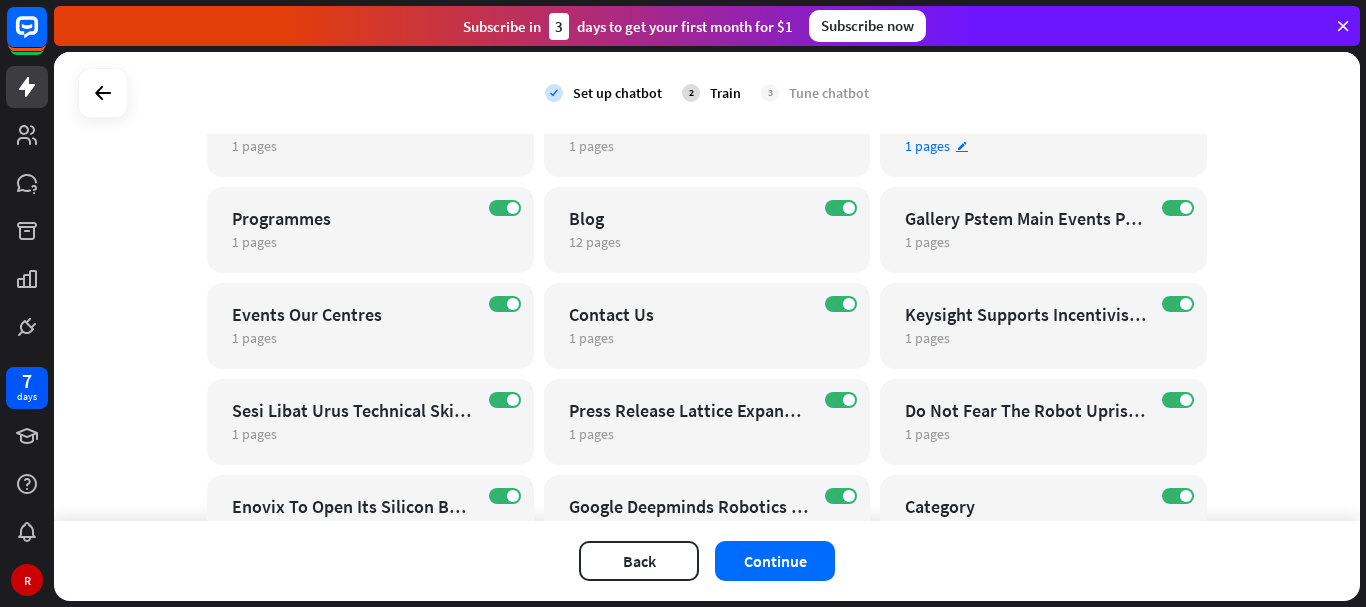 scroll, scrollTop: 500, scrollLeft: 0, axis: vertical 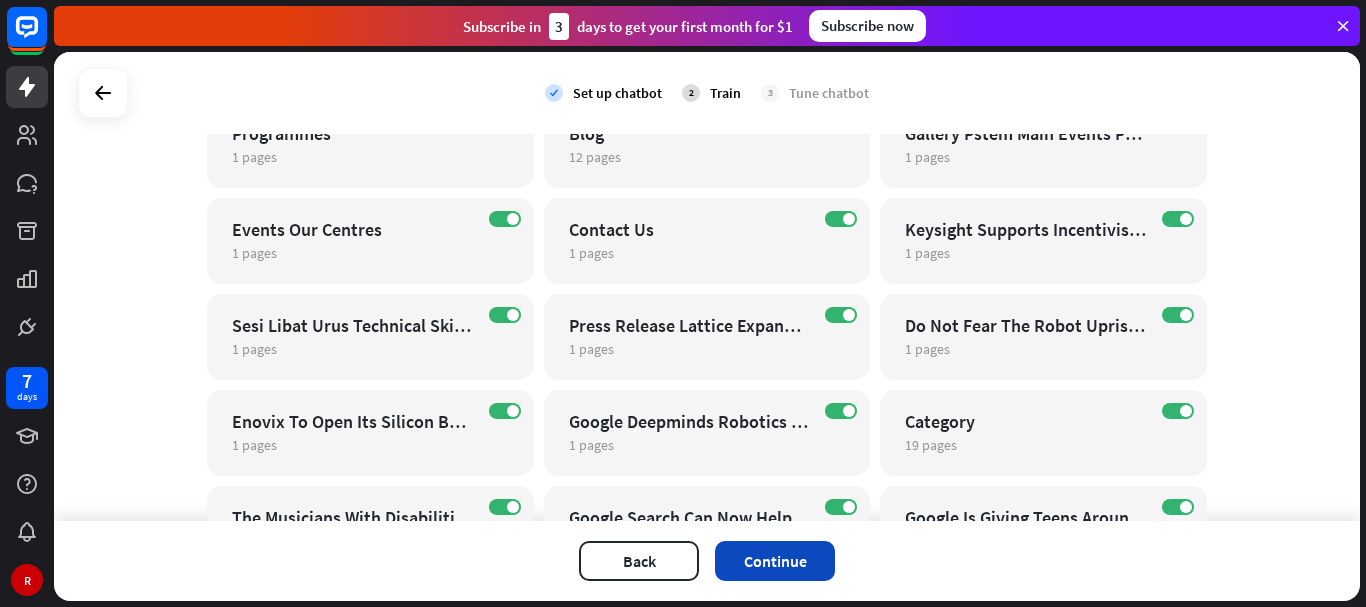 click on "Continue" at bounding box center [775, 561] 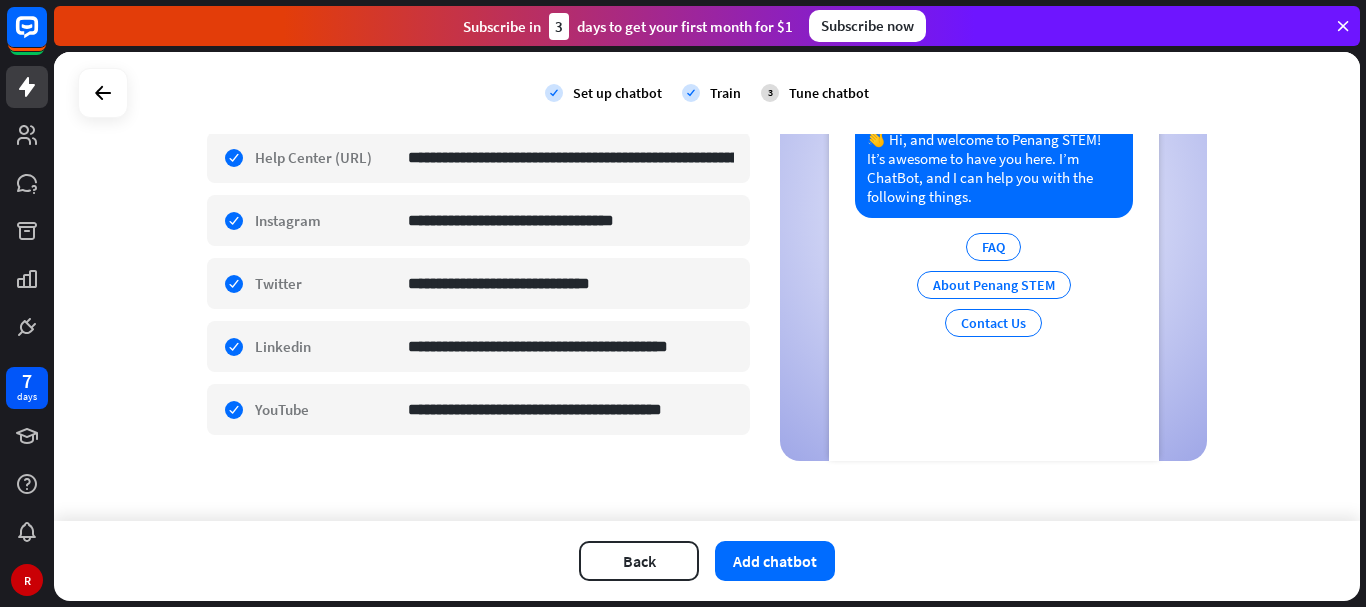 scroll, scrollTop: 811, scrollLeft: 0, axis: vertical 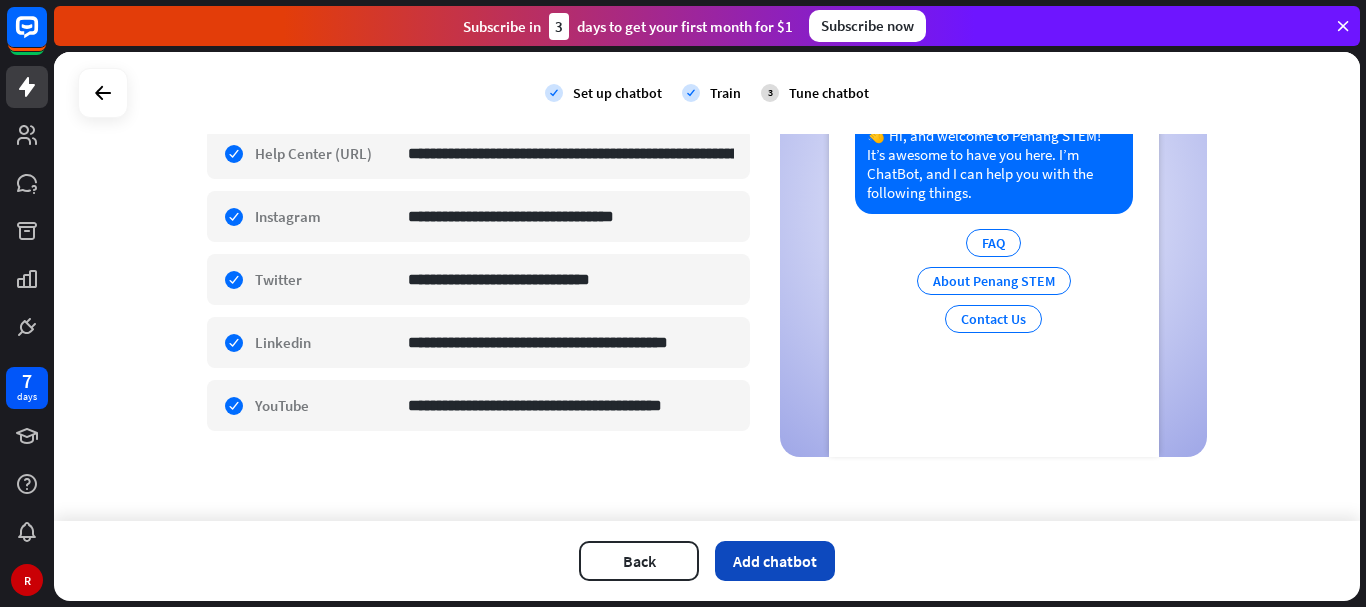 click on "Add chatbot" at bounding box center (775, 561) 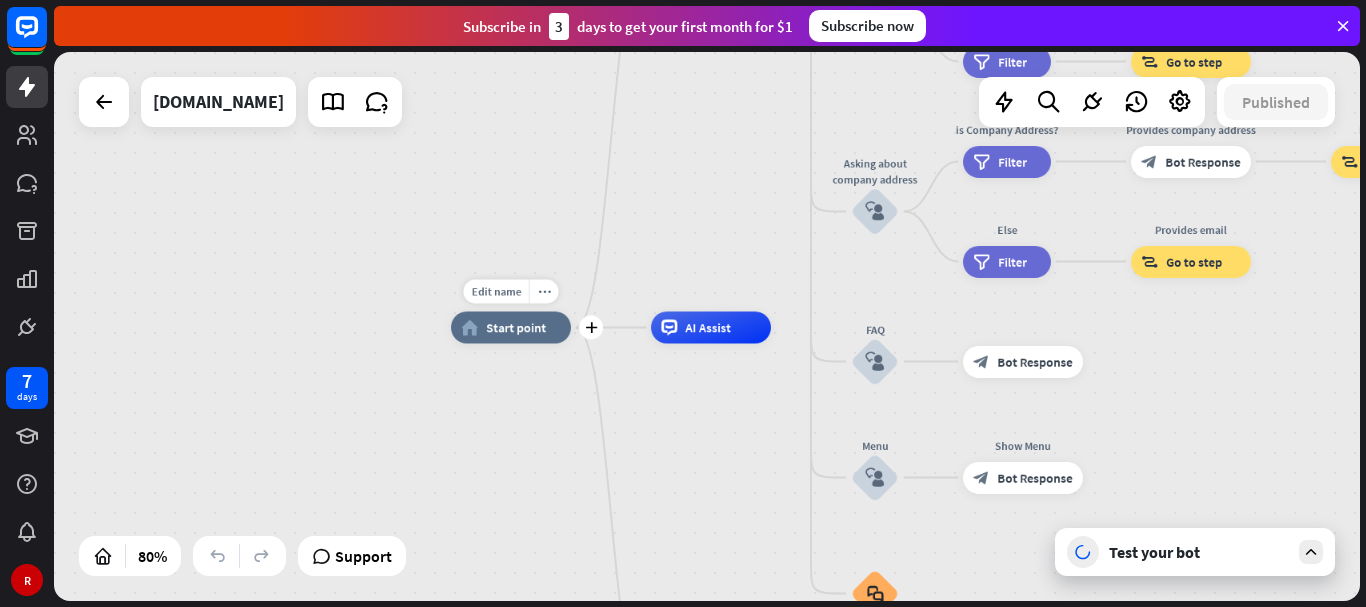 click on "home_2   Start point" at bounding box center [511, 327] 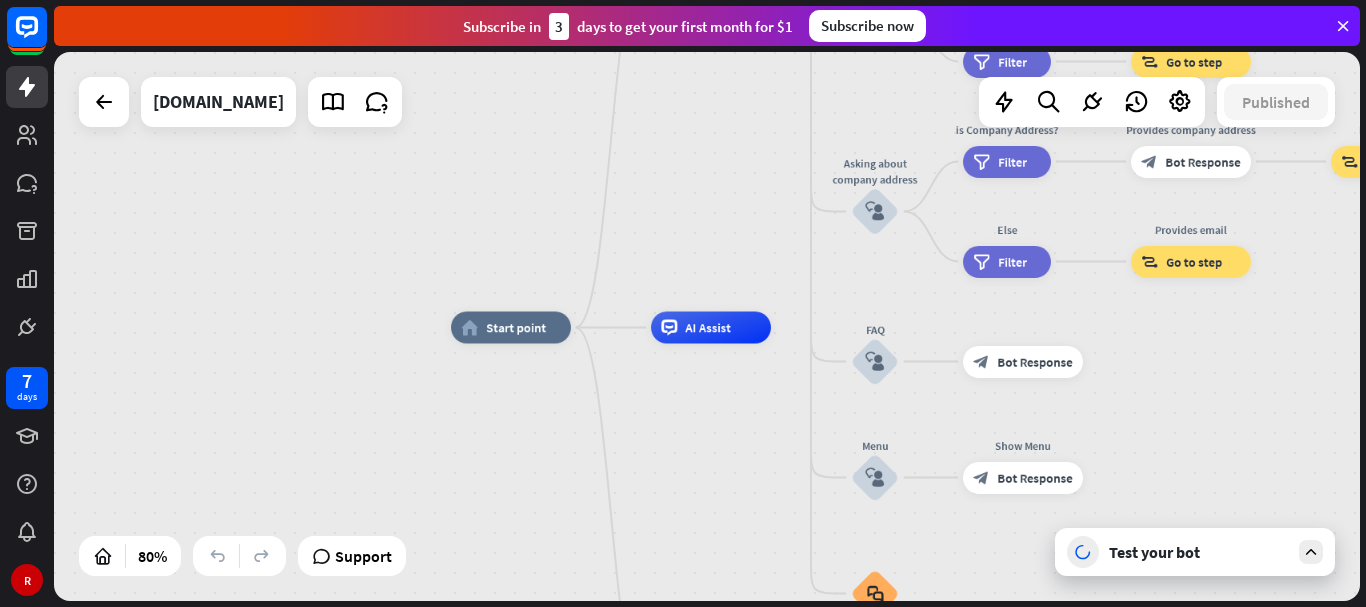 click on "home_2   Start point                 Welcome message   block_bot_response   Bot Response                 About us   block_user_input                 Provide company information   block_bot_response   Bot Response                 Back to Menu   block_user_input                 Was it helpful?   block_bot_response   Bot Response                 Yes   block_user_input                 Thank you!   block_bot_response   Bot Response                 No   block_user_input                 Back to Menu   block_goto   Go to step                 Contact us   block_user_input                 Contact flow   builder_tree   Flow                 Asking about email   block_user_input                   block_goto   Go to step                 Asking about phone number   block_user_input                 Is phone number?   filter   Filter                 Provides phone number   block_bot_response   Bot Response                 Back to Menu   block_goto   Go to step                 Else   filter   Filter" at bounding box center (973, 546) 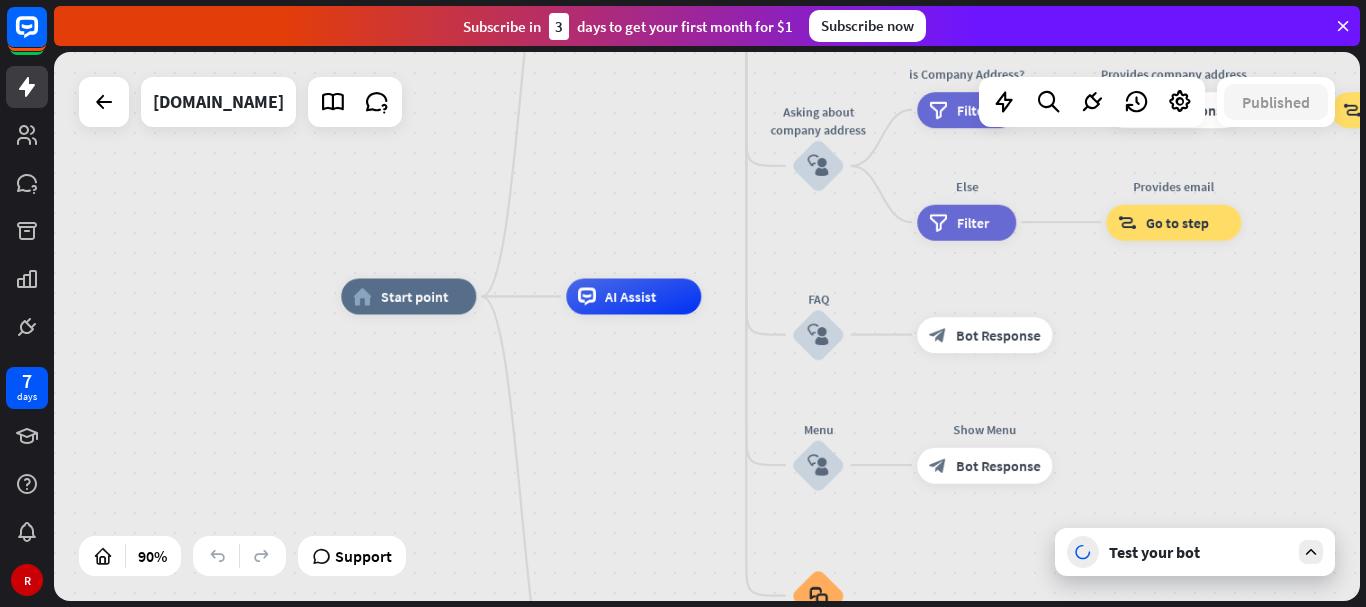 click on "Test your bot" at bounding box center [1195, 552] 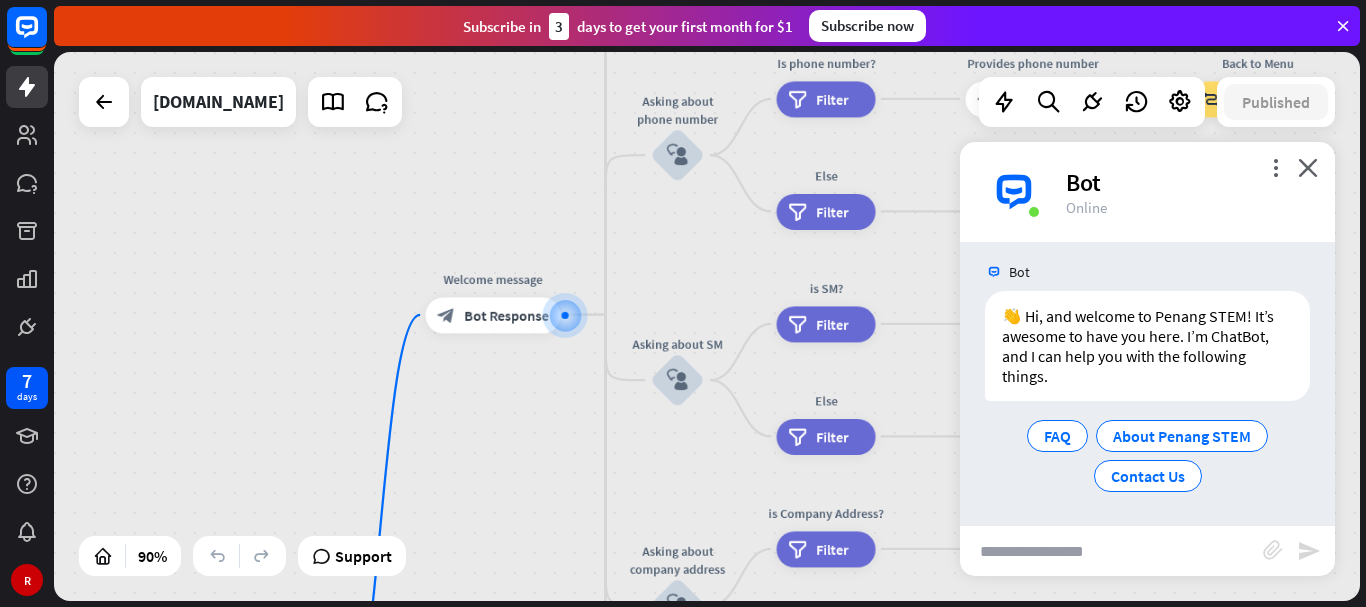 scroll, scrollTop: 10, scrollLeft: 0, axis: vertical 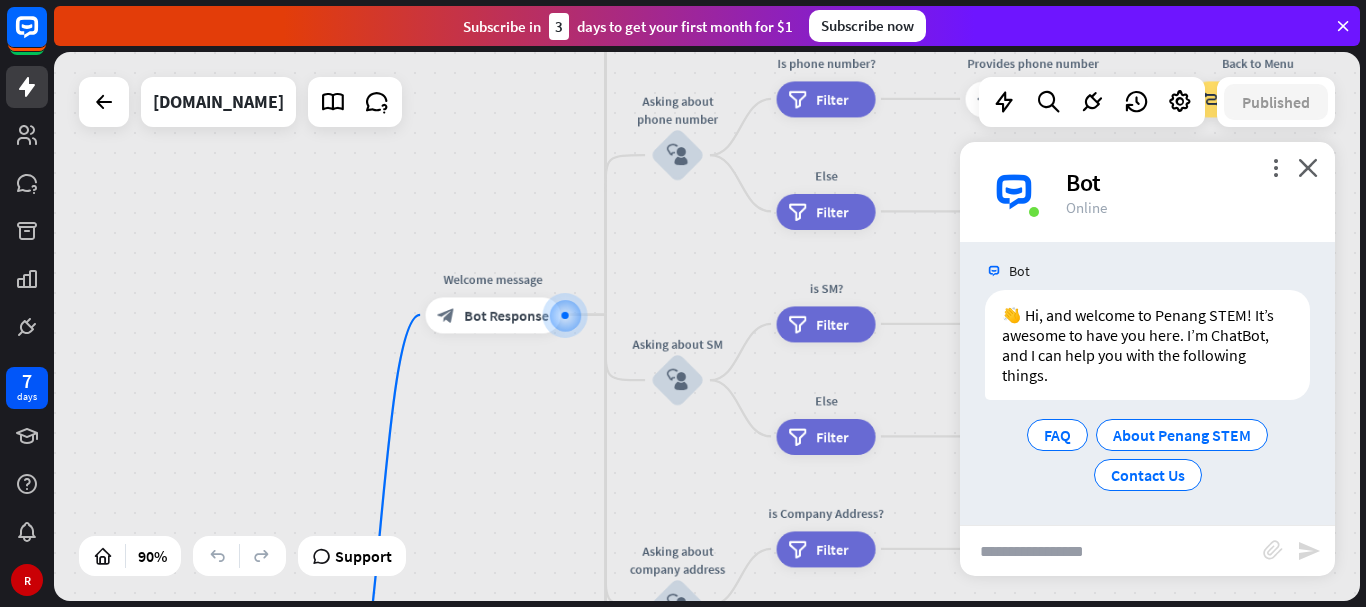 click at bounding box center [1111, 551] 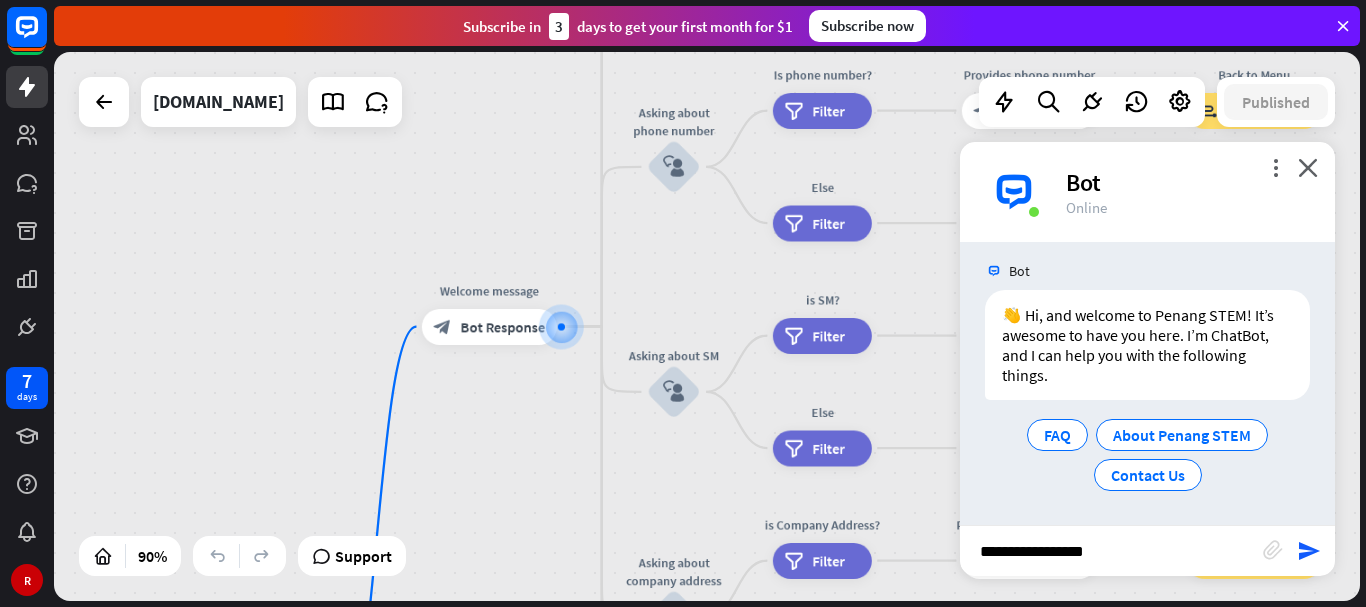 type on "**********" 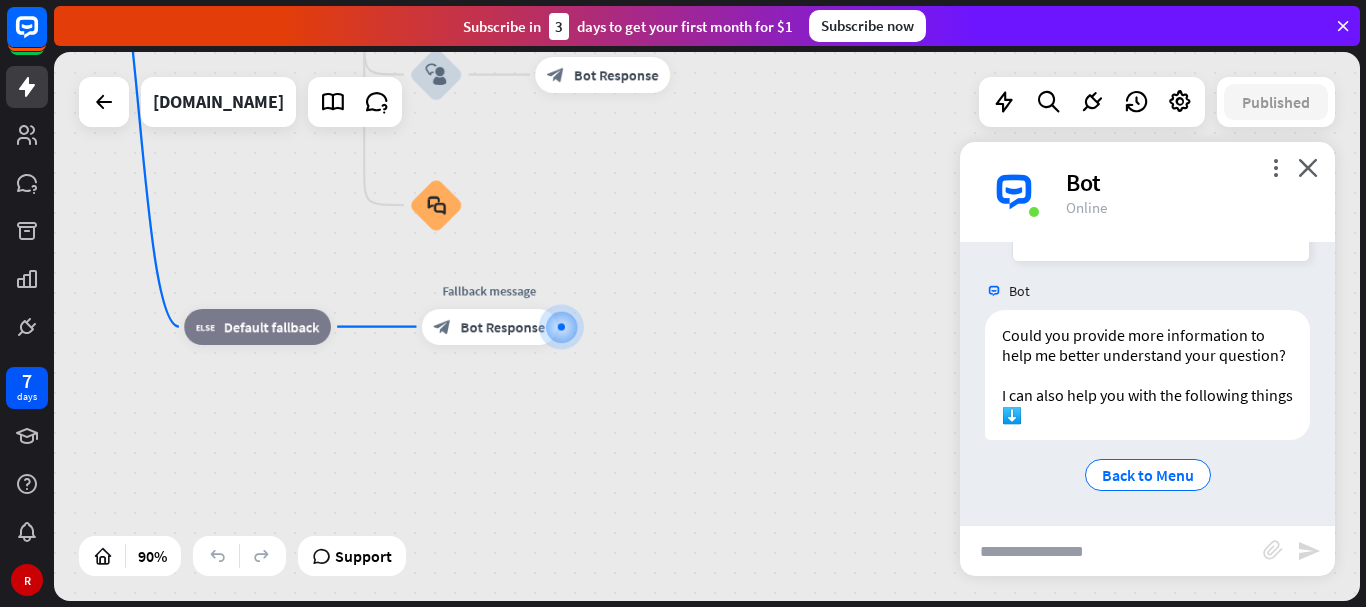 scroll, scrollTop: 370, scrollLeft: 0, axis: vertical 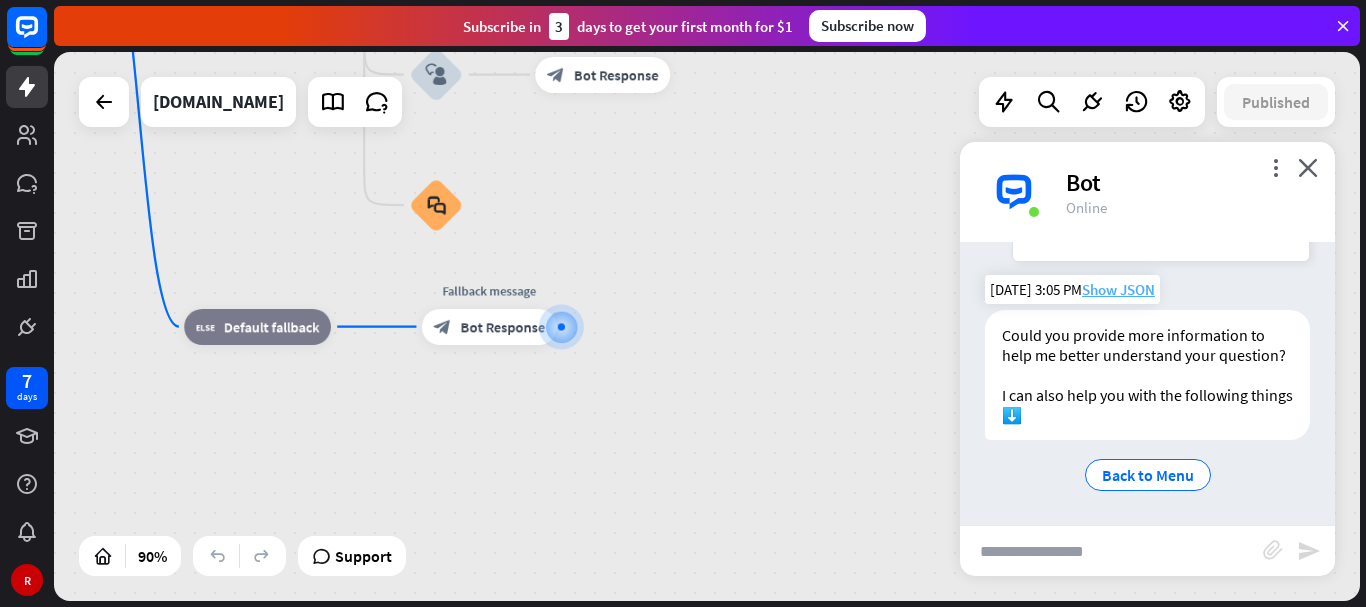 click on "Show JSON" at bounding box center (1118, 289) 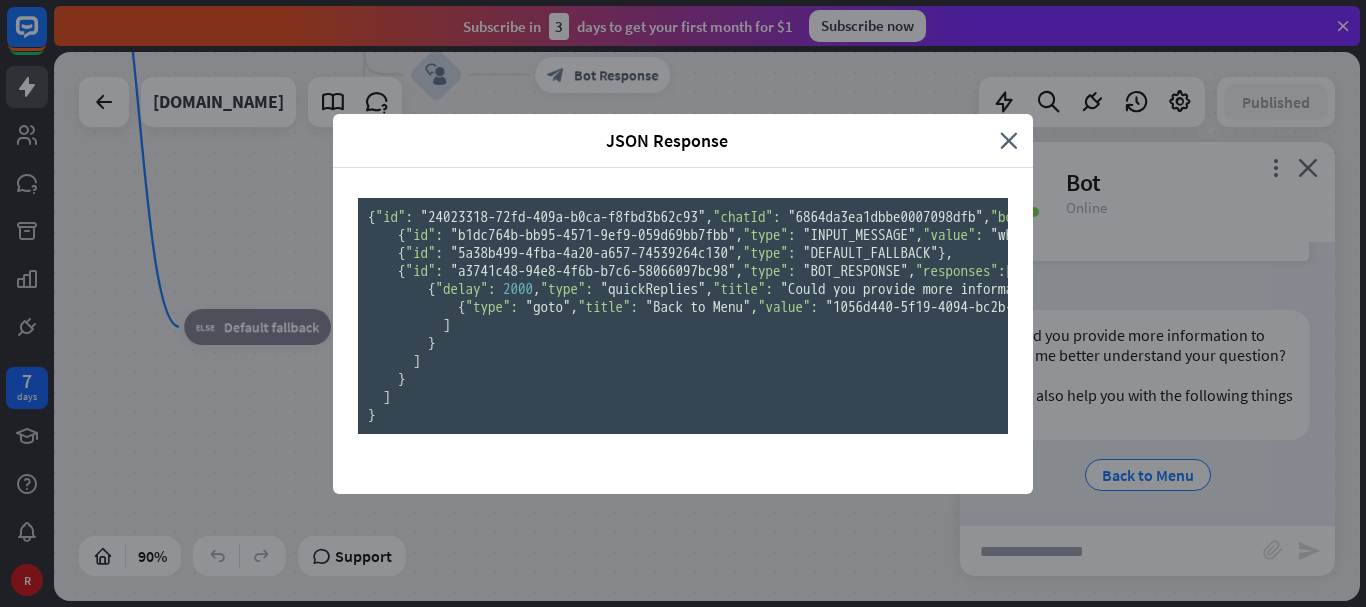 scroll, scrollTop: 0, scrollLeft: 0, axis: both 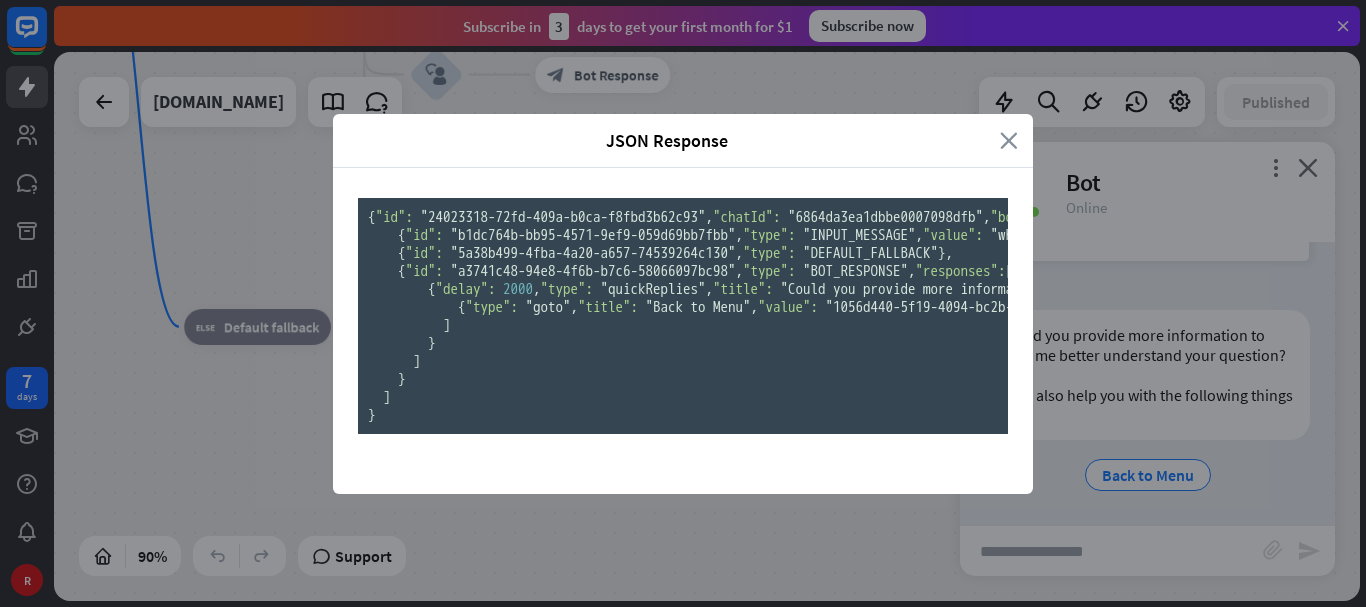 click on "close" at bounding box center [1009, 140] 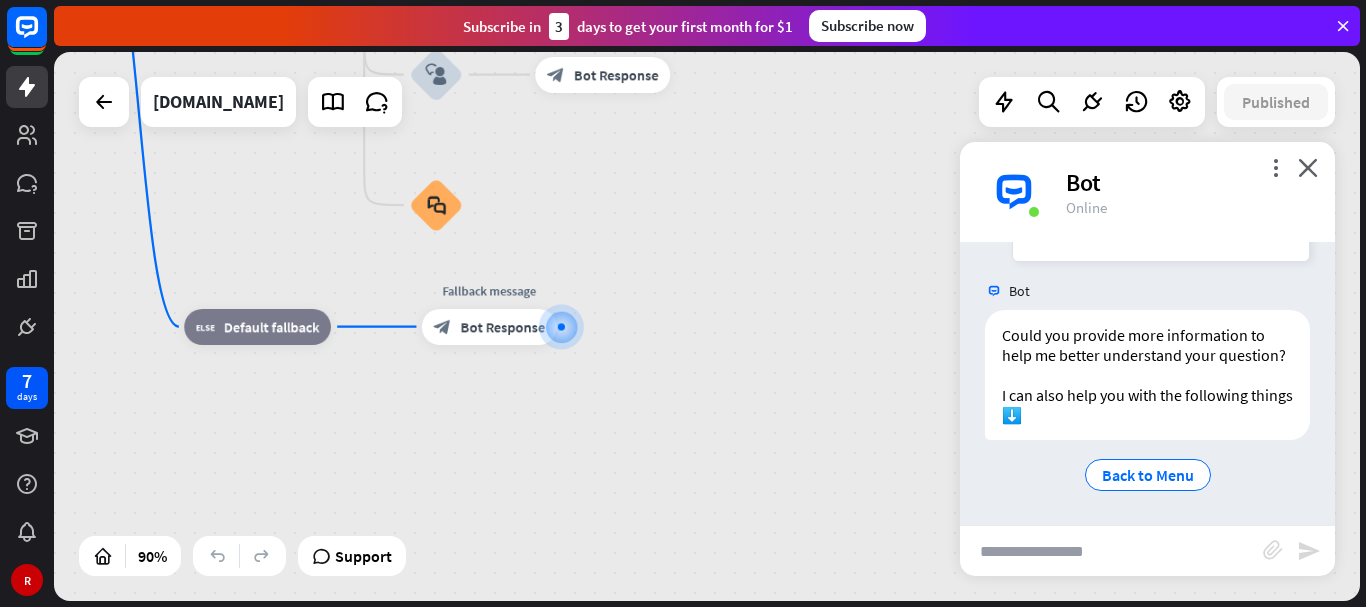 click at bounding box center [1111, 551] 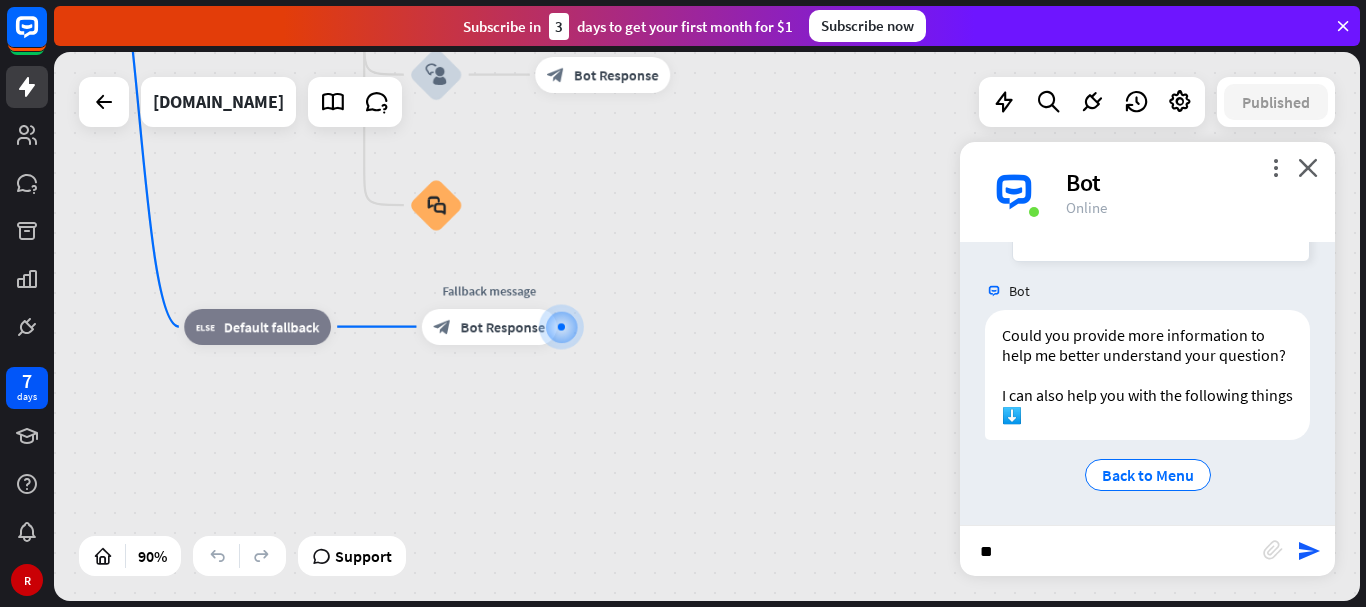 type on "*" 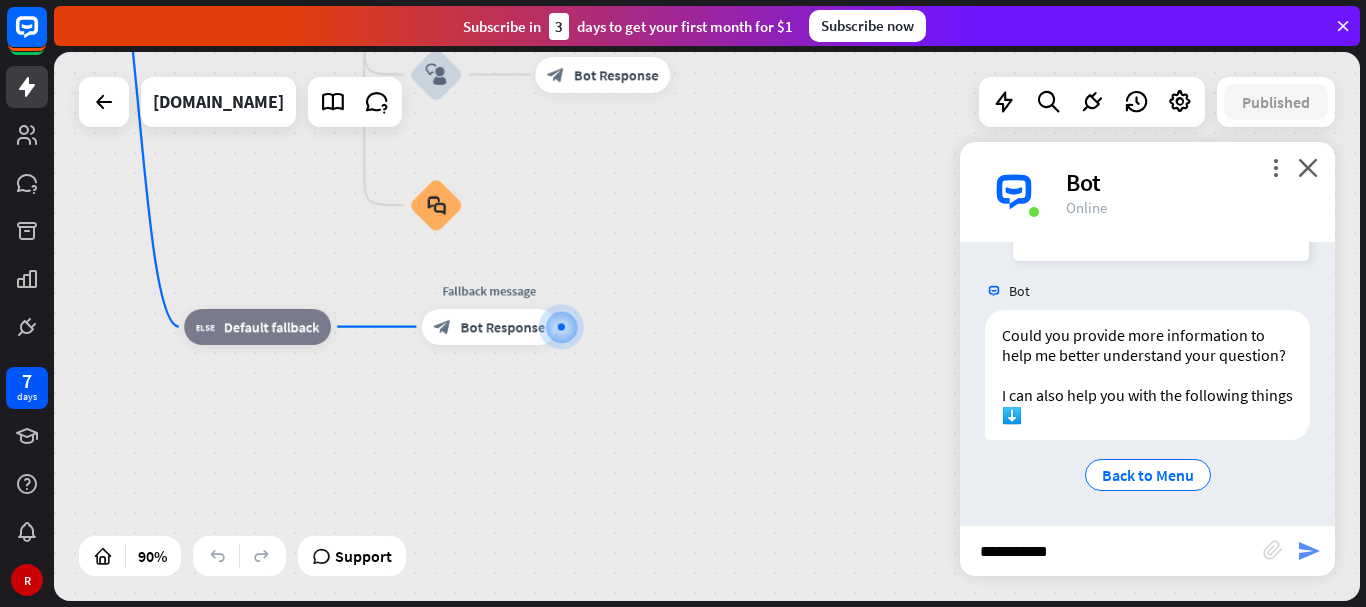 type on "**********" 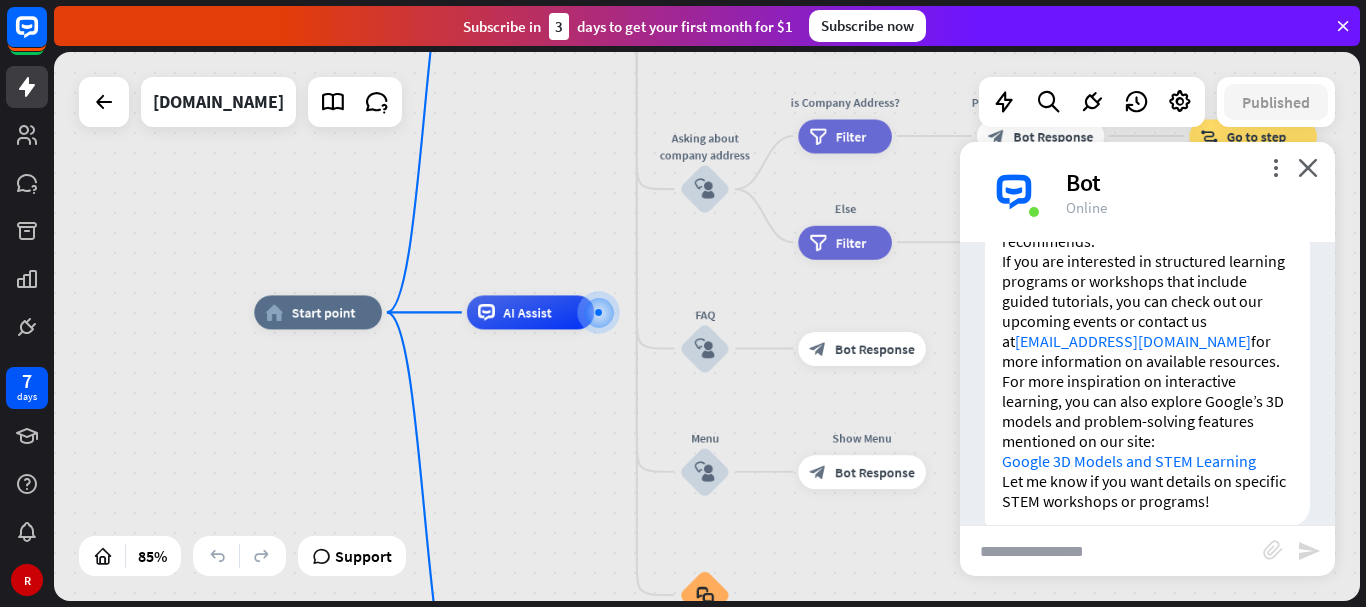 scroll, scrollTop: 1401, scrollLeft: 0, axis: vertical 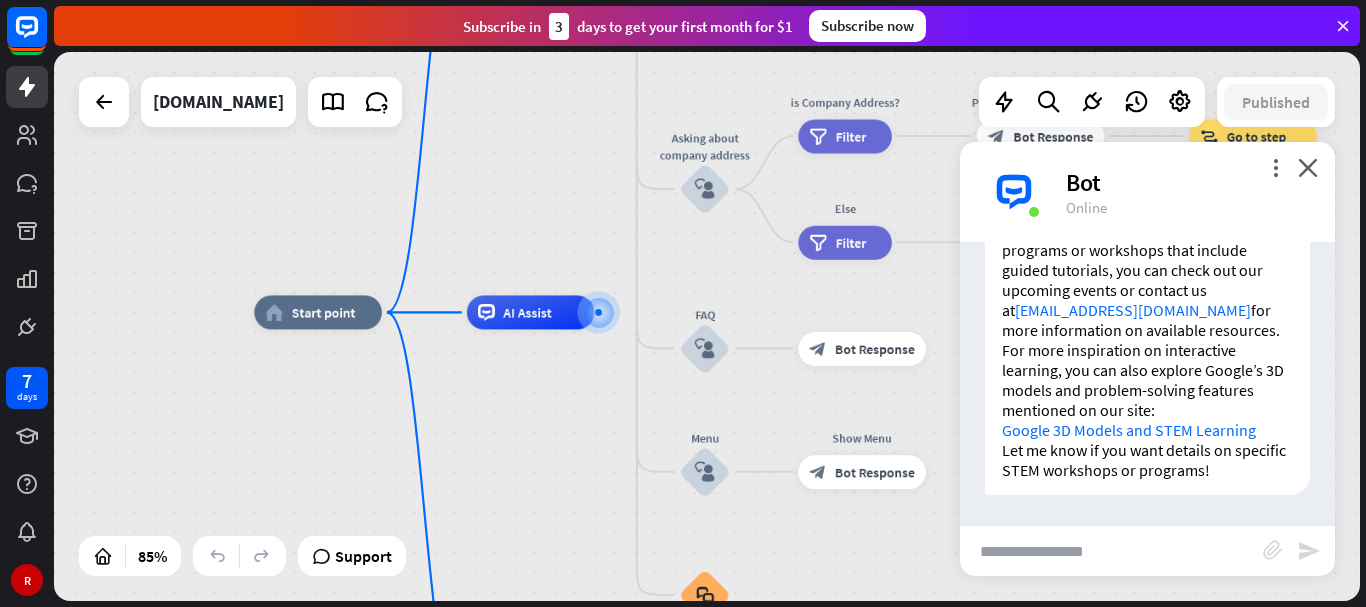 click at bounding box center [1111, 551] 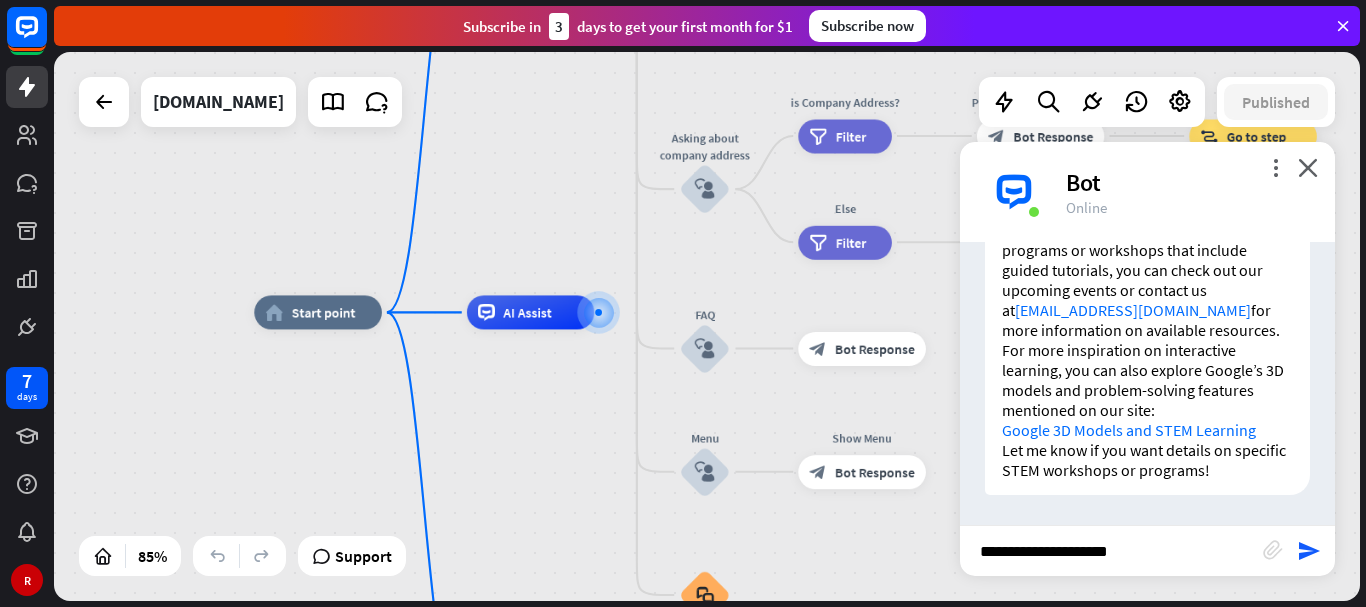 type on "**********" 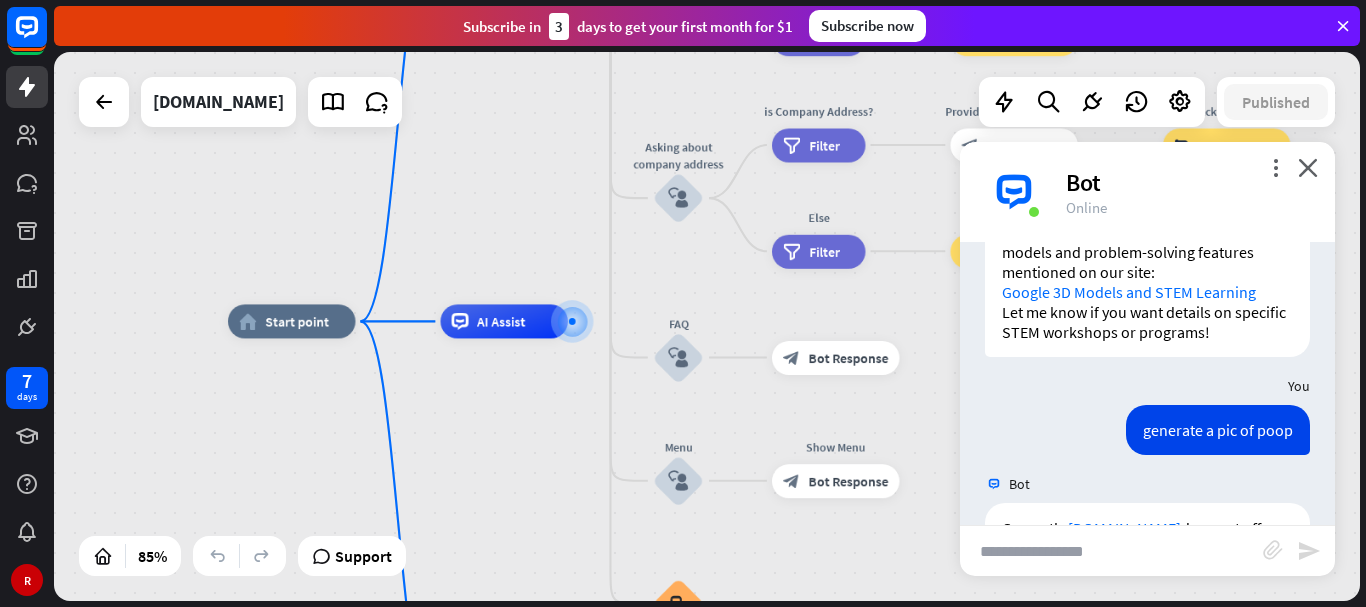 scroll, scrollTop: 2057, scrollLeft: 0, axis: vertical 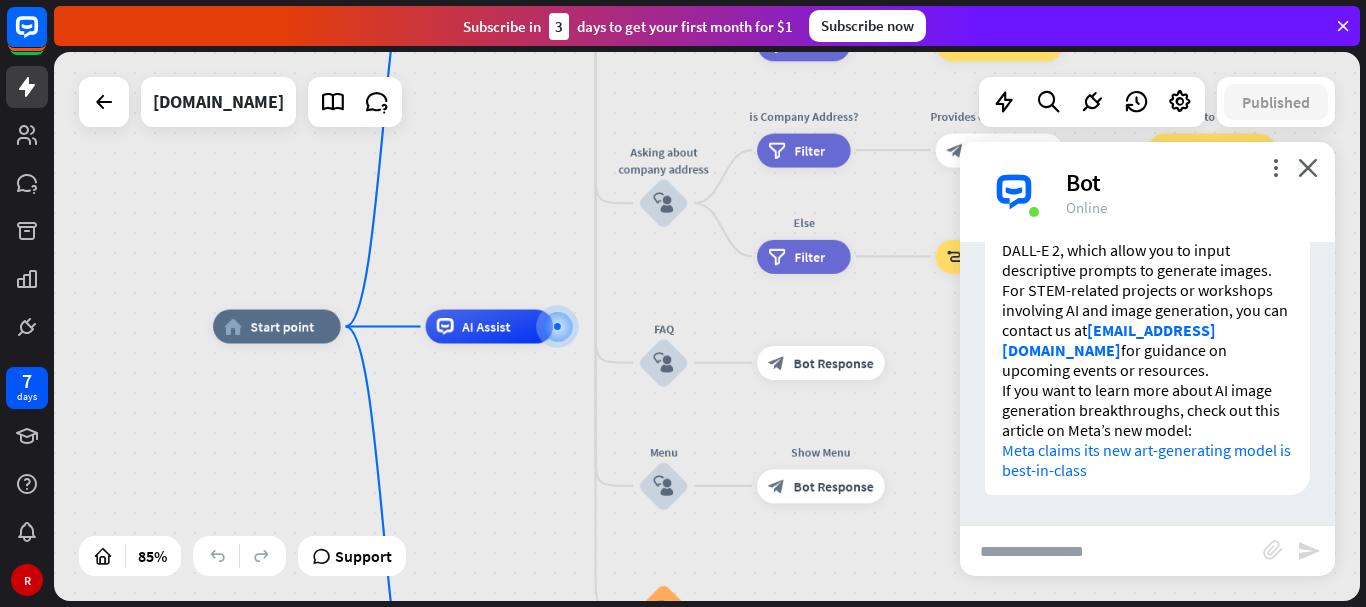 click at bounding box center (1111, 551) 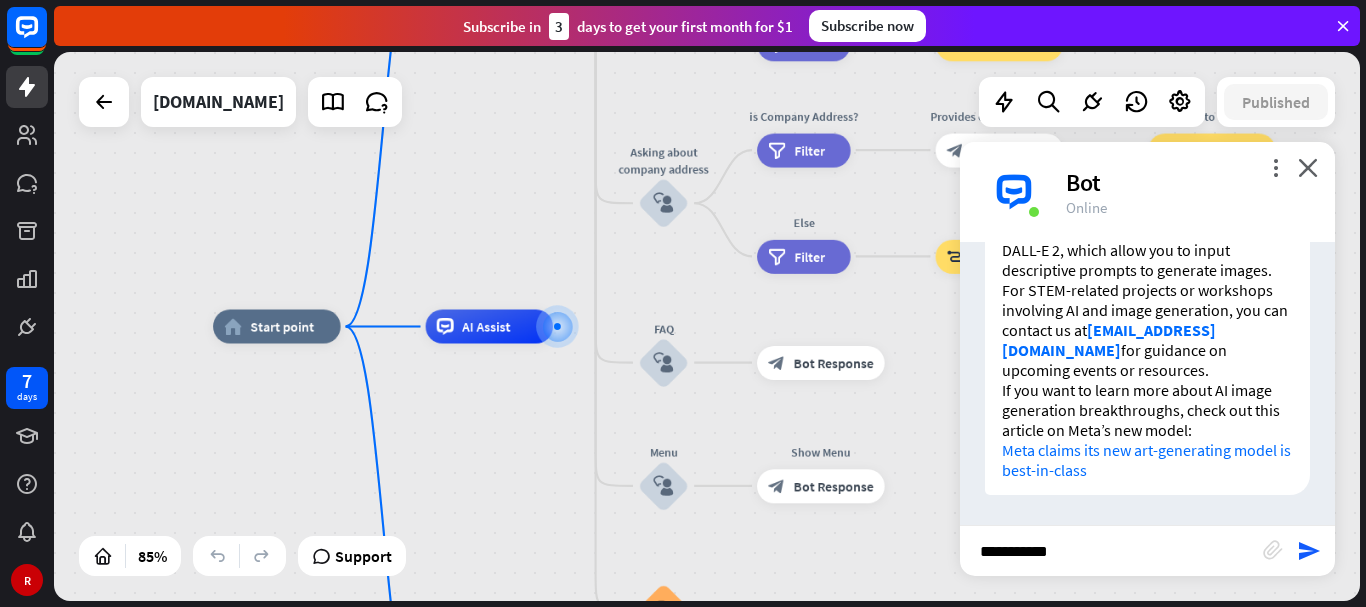 type on "**********" 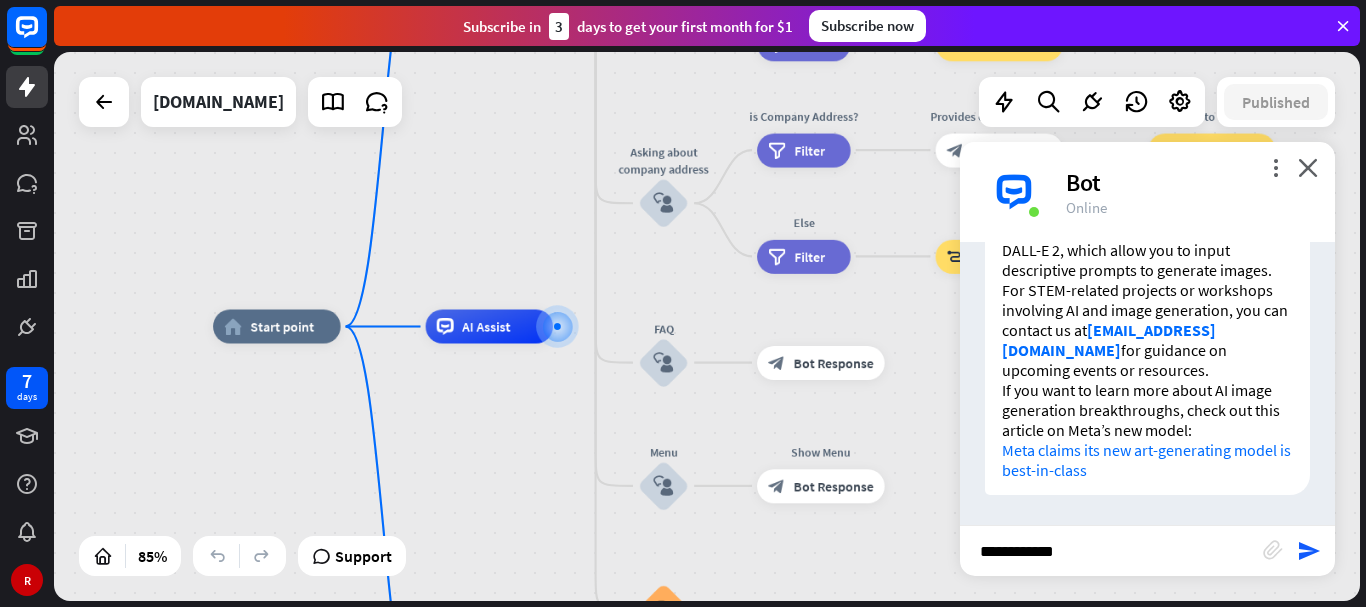 type 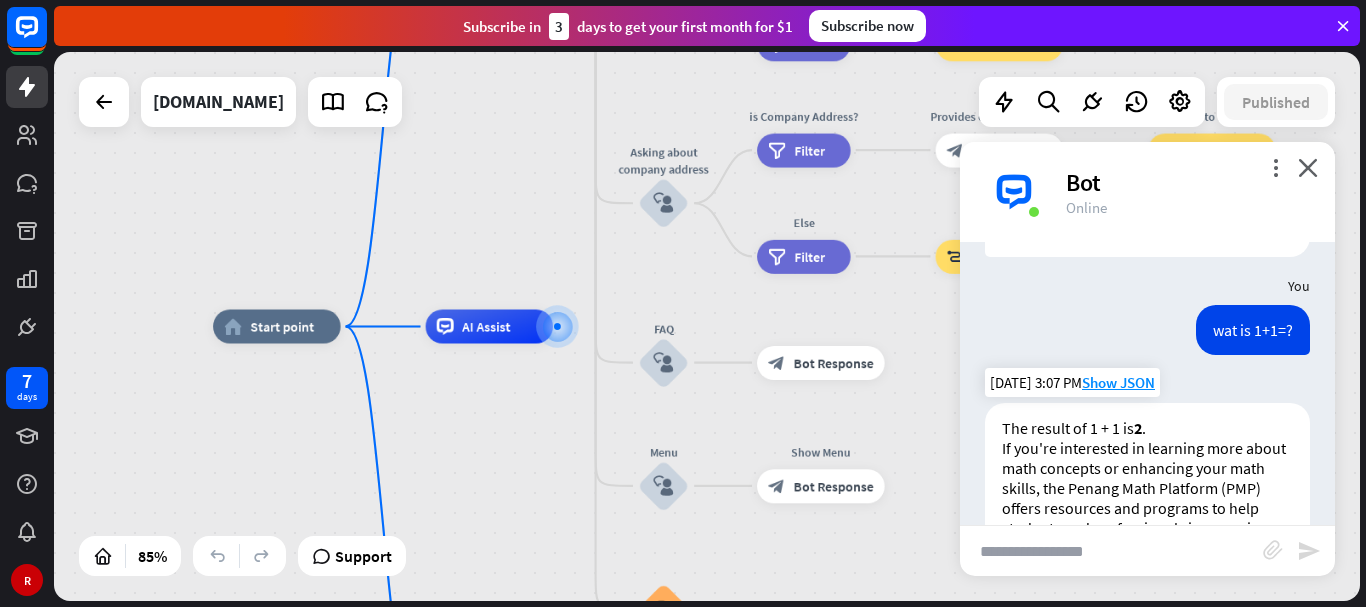 scroll, scrollTop: 2413, scrollLeft: 0, axis: vertical 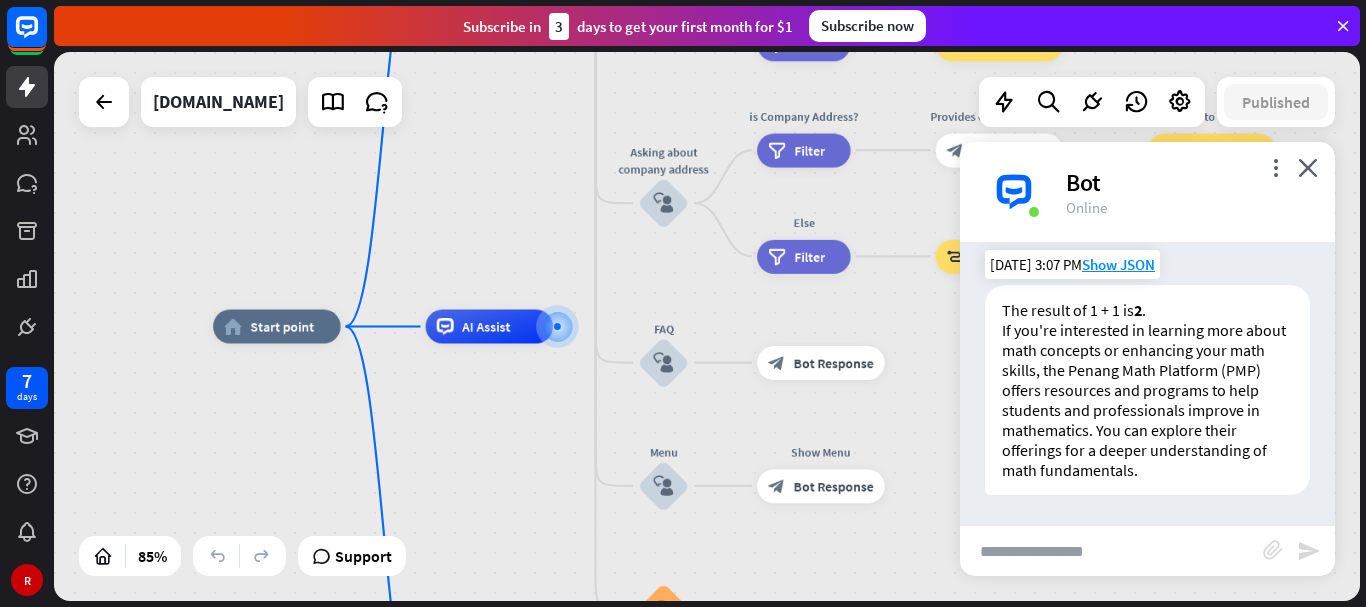 click on "If you're interested in learning more about math concepts or enhancing your math skills, the Penang Math Platform (PMP) offers resources and programs to help students and professionals improve in mathematics. You can explore their offerings for a deeper understanding of math fundamentals." at bounding box center (1147, 400) 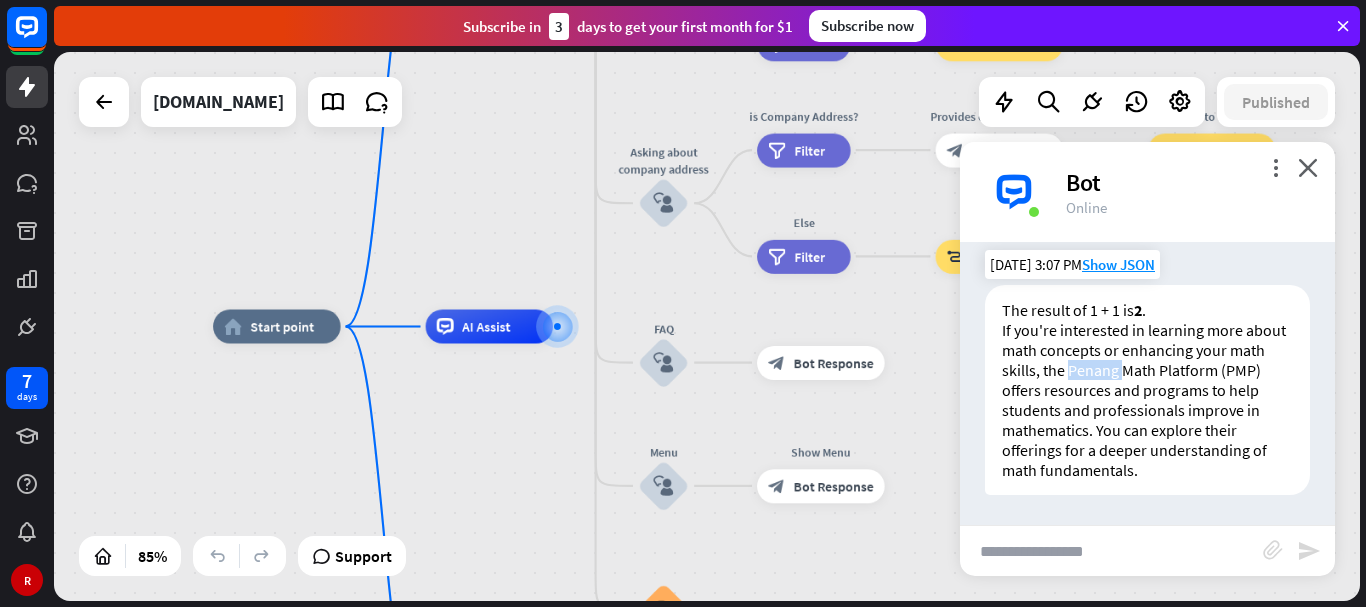 click on "If you're interested in learning more about math concepts or enhancing your math skills, the Penang Math Platform (PMP) offers resources and programs to help students and professionals improve in mathematics. You can explore their offerings for a deeper understanding of math fundamentals." at bounding box center [1147, 400] 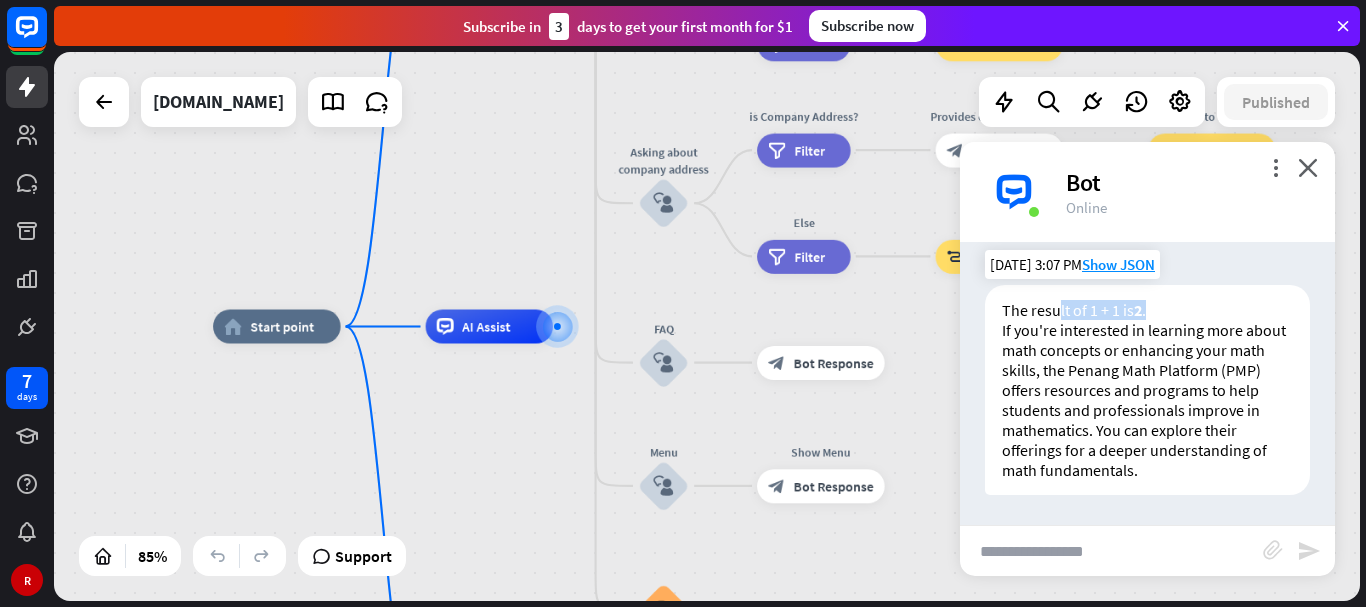 drag, startPoint x: 1057, startPoint y: 309, endPoint x: 1173, endPoint y: 311, distance: 116.01724 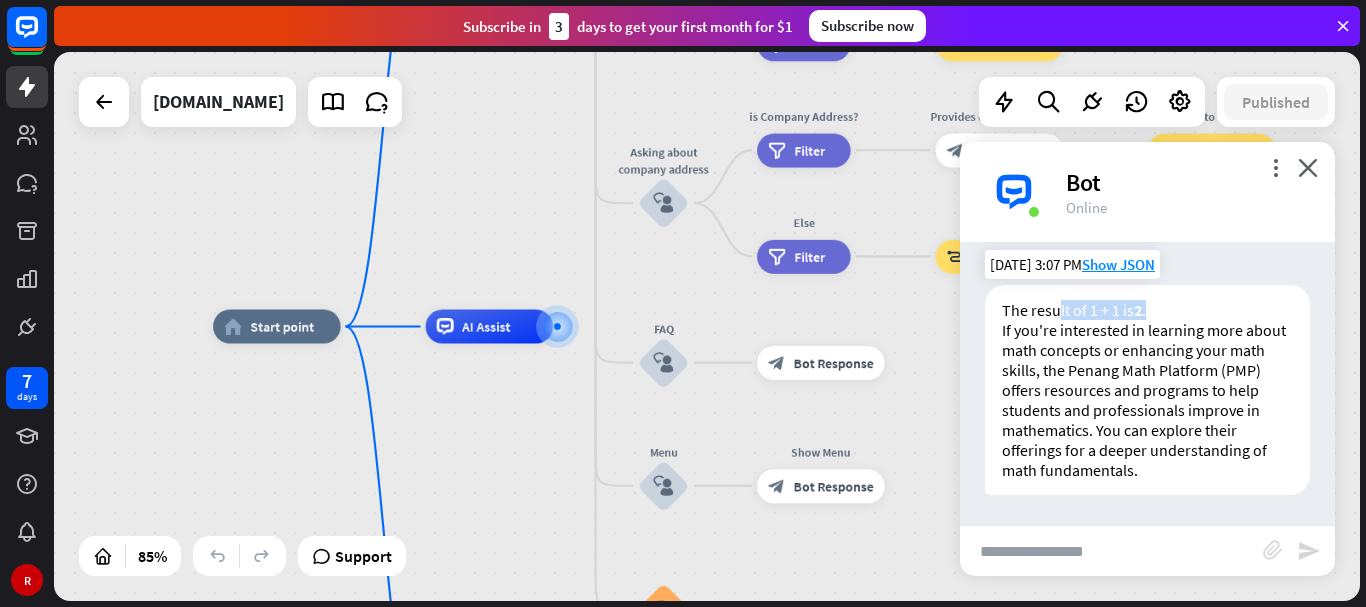 click on "The result of 1 + 1 is  2 ." at bounding box center (1147, 310) 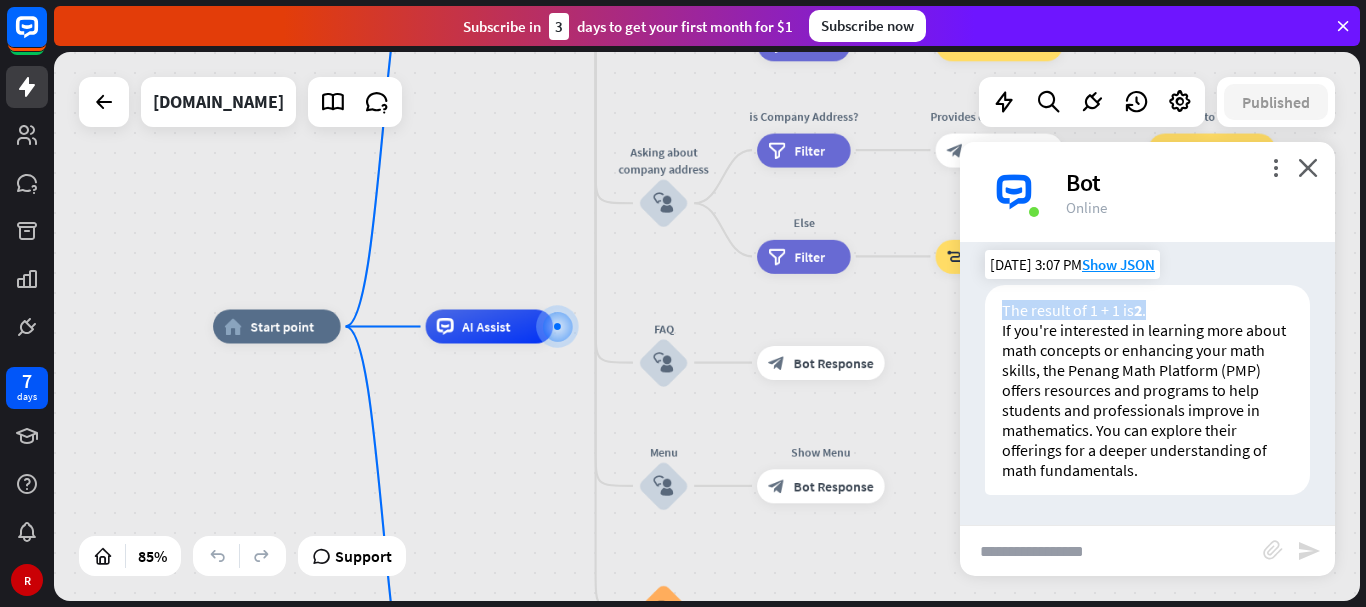 drag, startPoint x: 994, startPoint y: 306, endPoint x: 1155, endPoint y: 307, distance: 161.00311 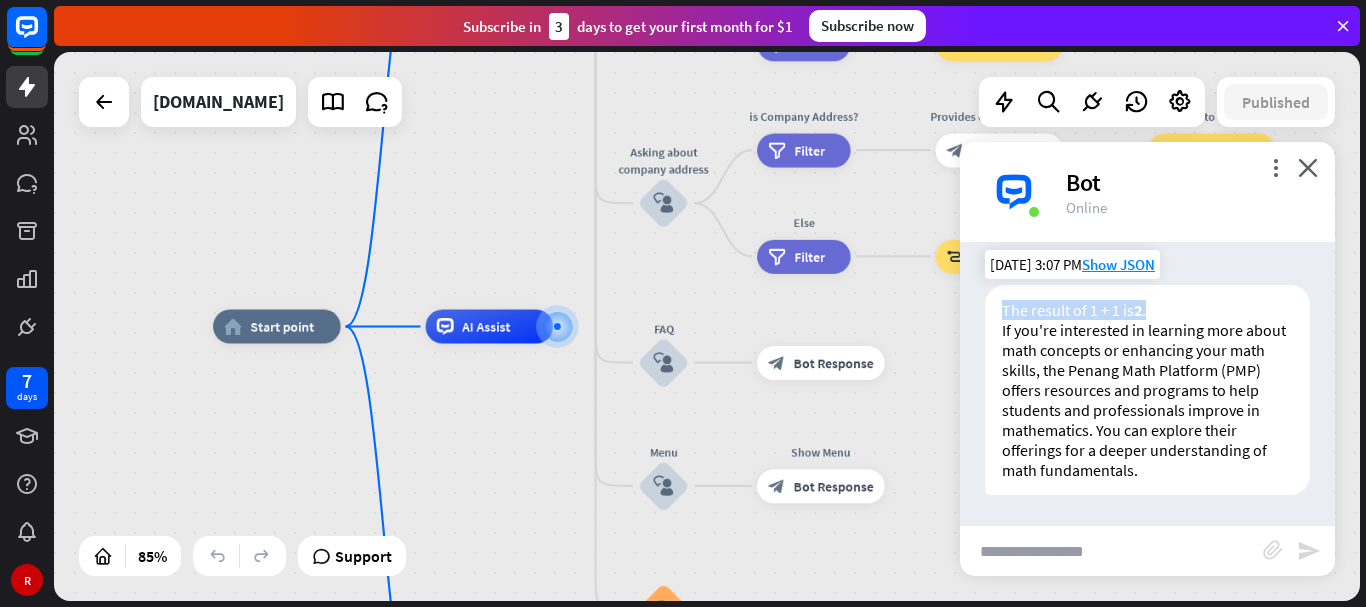click on "The result of 1 + 1 is  2 .
If you're interested in learning more about math concepts or enhancing your math skills, the Penang Math Platform (PMP) offers resources and programs to help students and professionals improve in mathematics. You can explore their offerings for a deeper understanding of math fundamentals." at bounding box center (1147, 390) 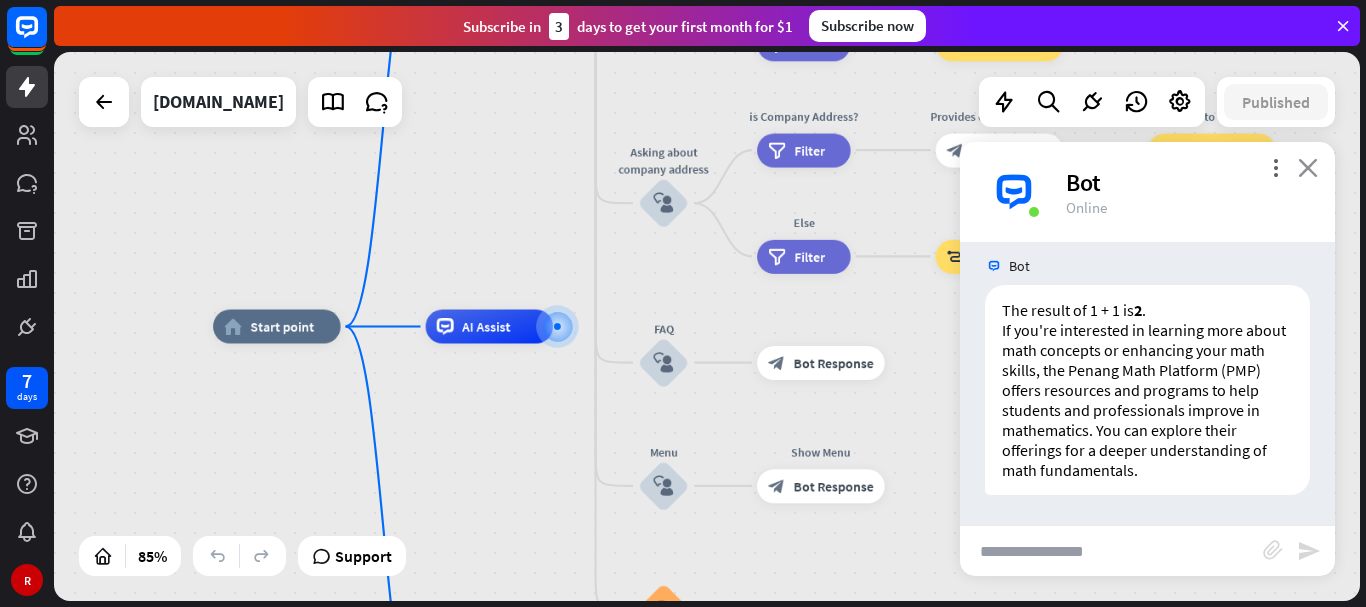 click on "close" at bounding box center [1308, 167] 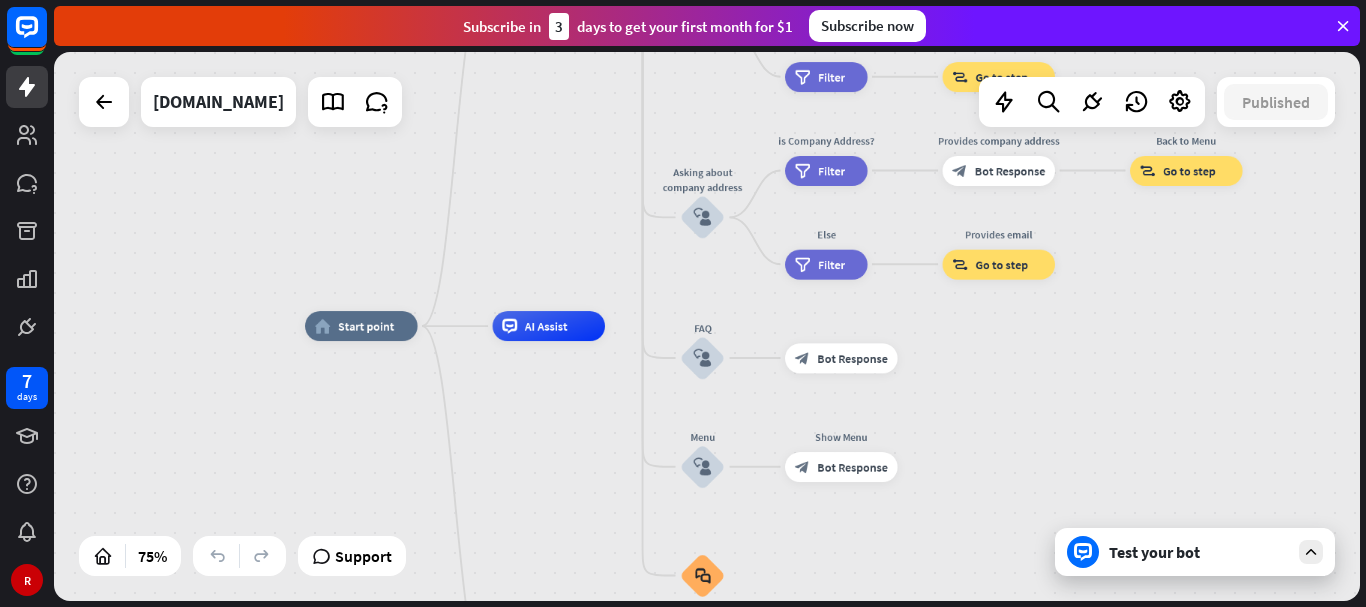 click on "home_2   Start point                 Welcome message   block_bot_response   Bot Response                 About us   block_user_input                 Provide company information   block_bot_response   Bot Response                 Back to Menu   block_user_input                 Was it helpful?   block_bot_response   Bot Response                 Yes   block_user_input                 Thank you!   block_bot_response   Bot Response                 No   block_user_input                 Back to Menu   block_goto   Go to step                 Contact us   block_user_input                 Contact flow   builder_tree   Flow                 Asking about email   block_user_input                   block_goto   Go to step                 Asking about phone number   block_user_input                 Is phone number?   filter   Filter                 Provides phone number   block_bot_response   Bot Response                 Back to Menu   block_goto   Go to step                 Else   filter   Filter" at bounding box center (707, 326) 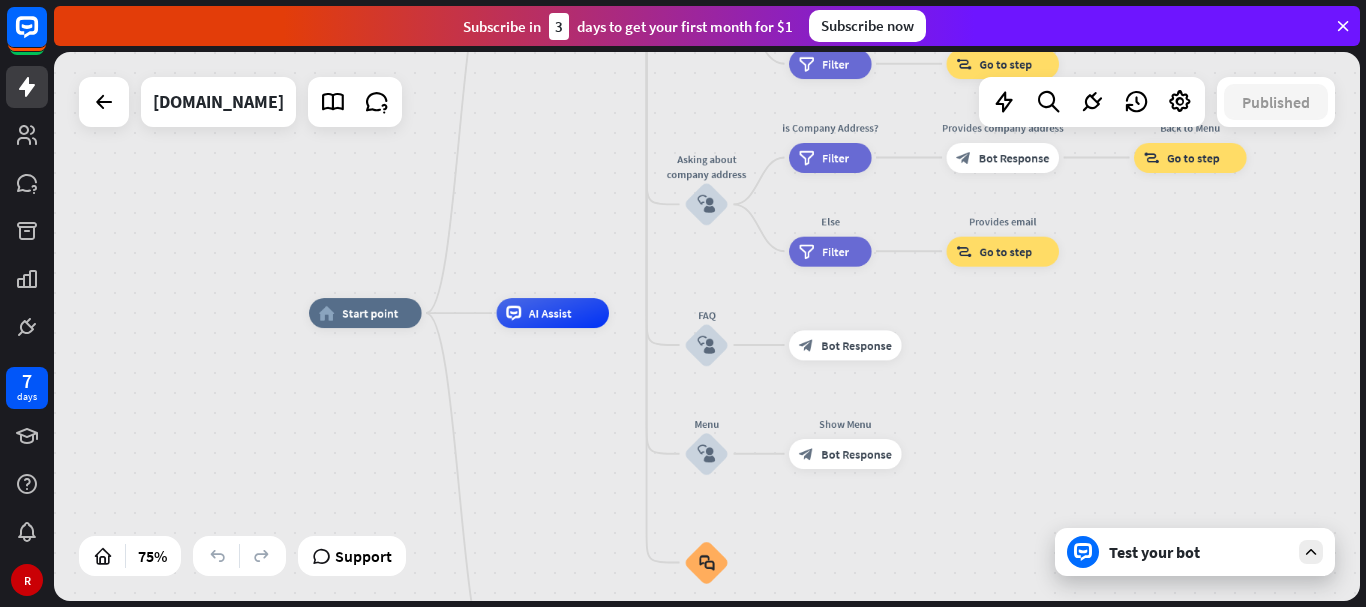 click on "[DOMAIN_NAME]" at bounding box center [240, 102] 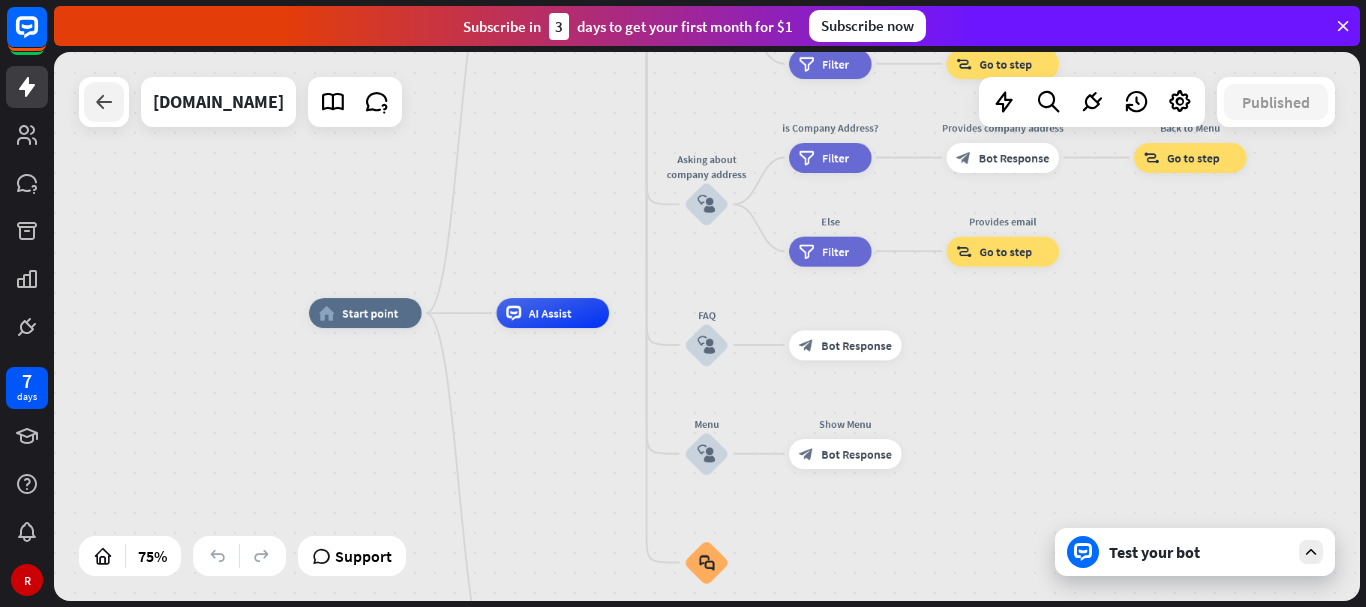 click at bounding box center [104, 102] 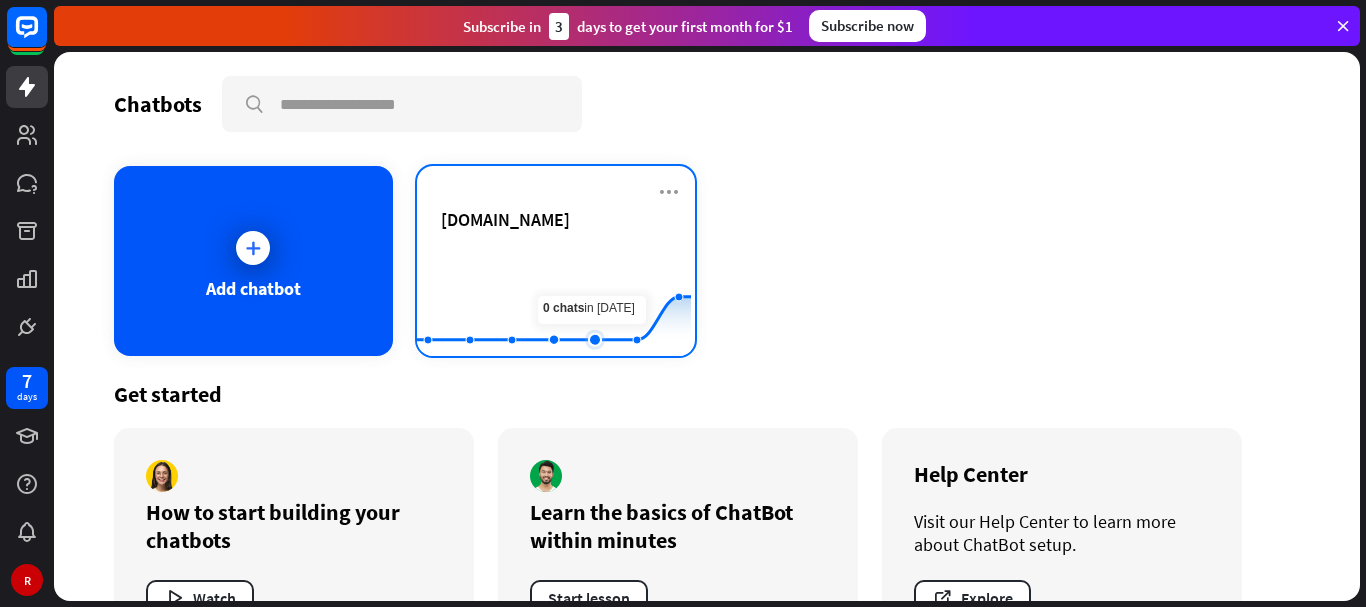 click 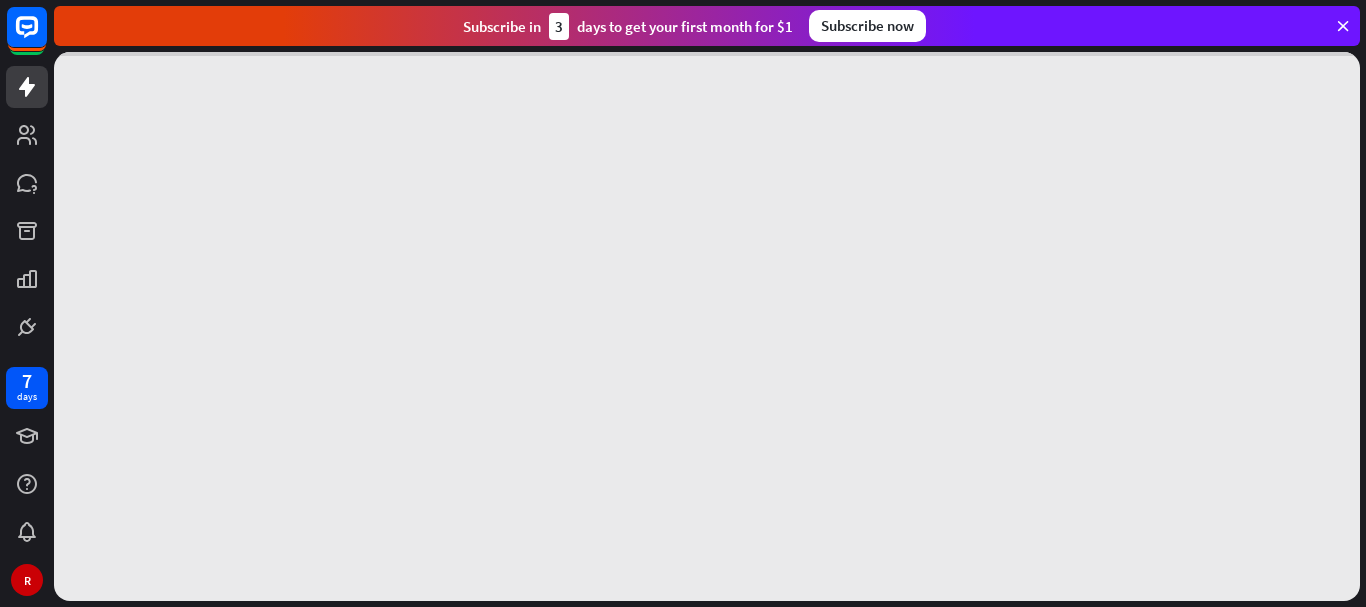 click at bounding box center [707, 326] 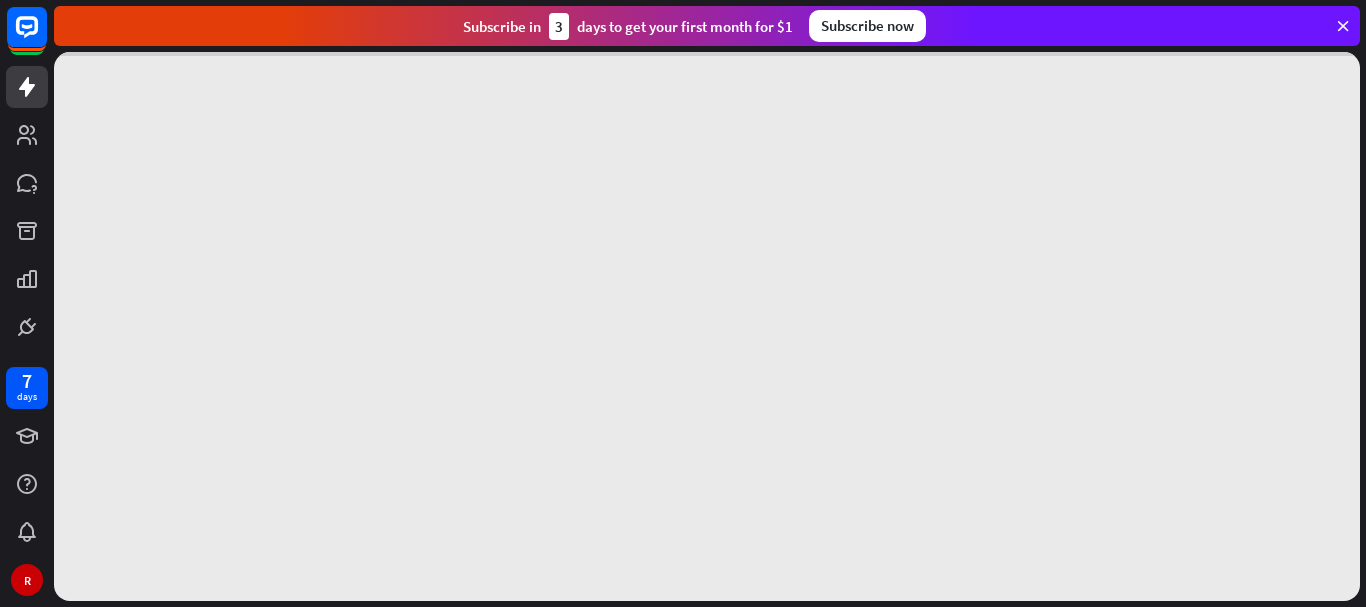 click at bounding box center [707, 326] 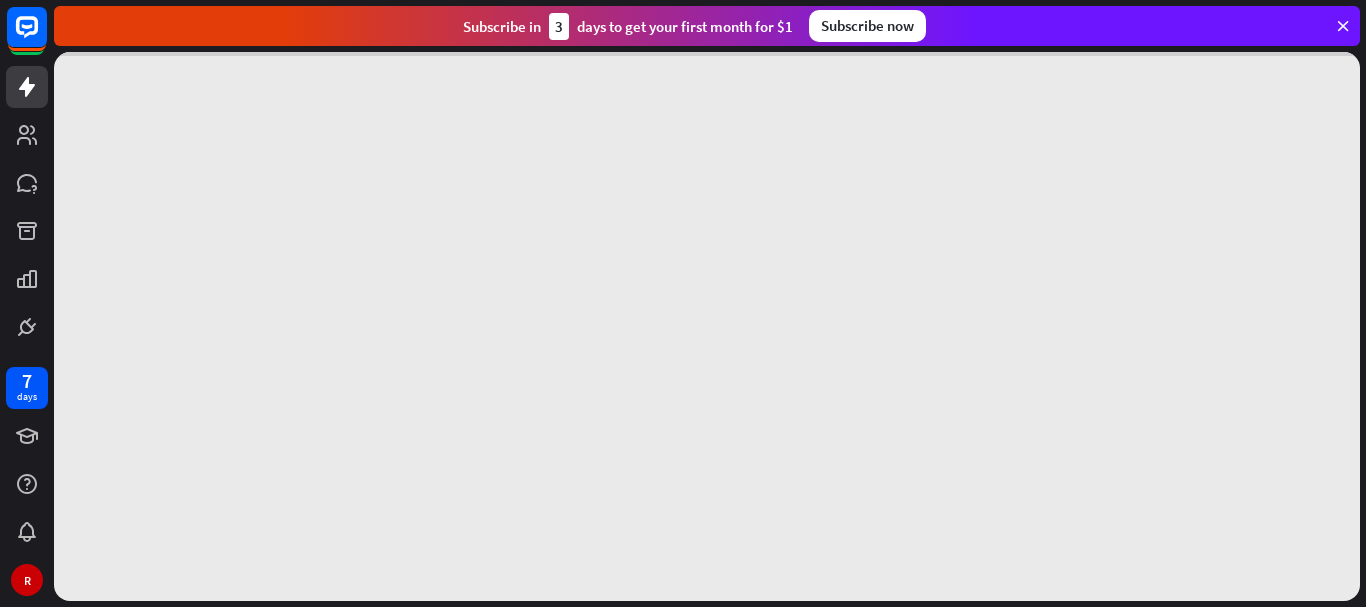 click at bounding box center (707, 326) 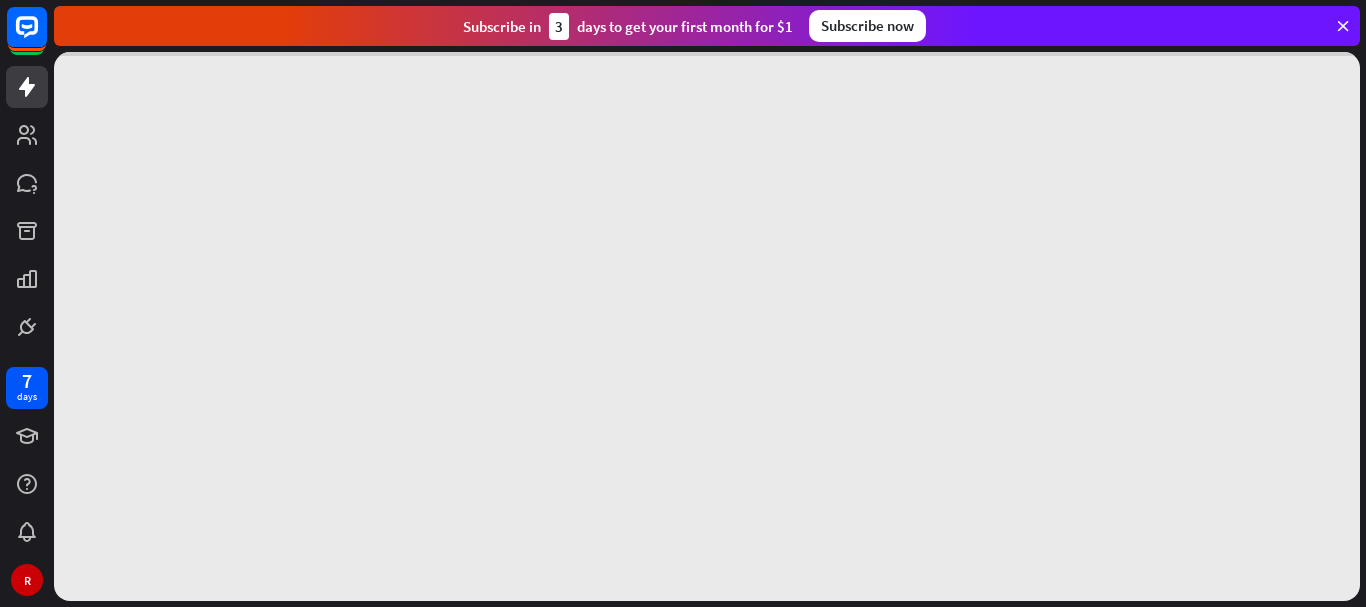 click at bounding box center [707, 326] 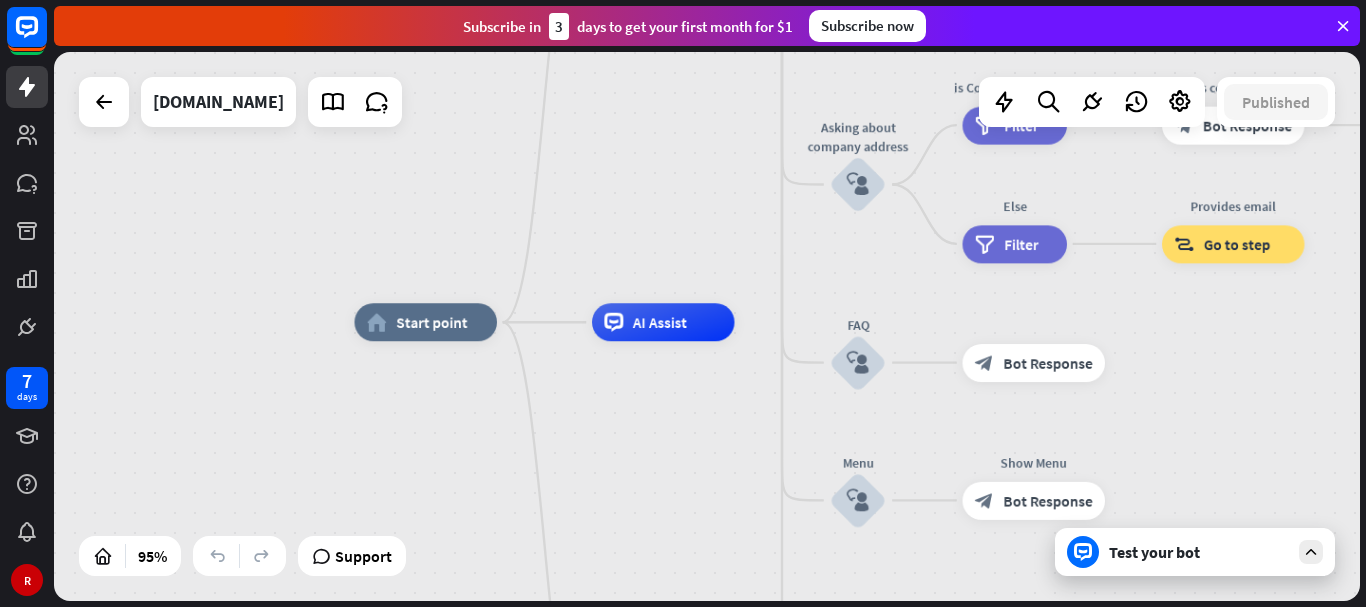 click at bounding box center (239, 556) 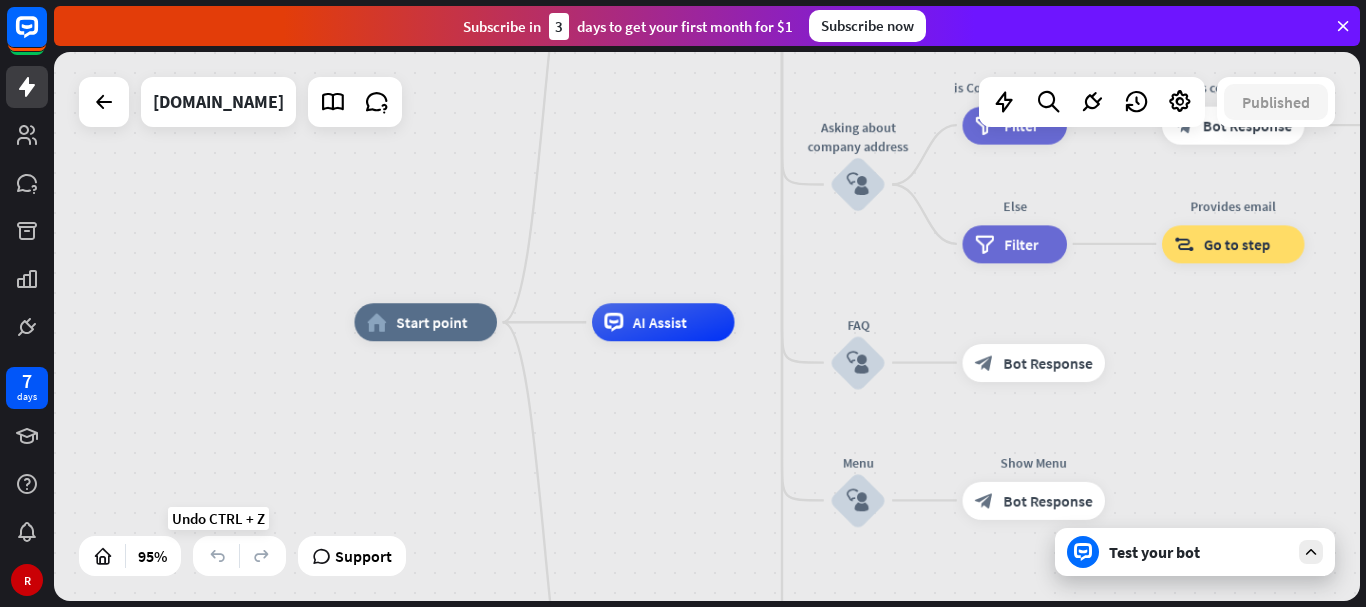click at bounding box center [217, 556] 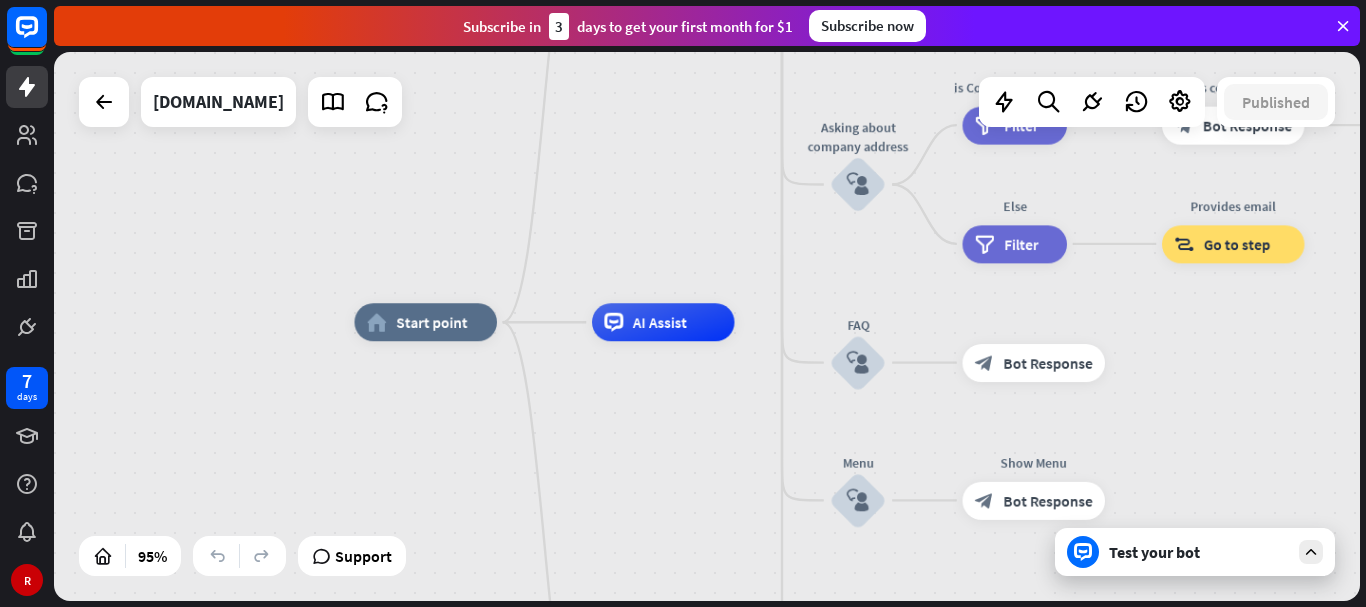 click at bounding box center [217, 556] 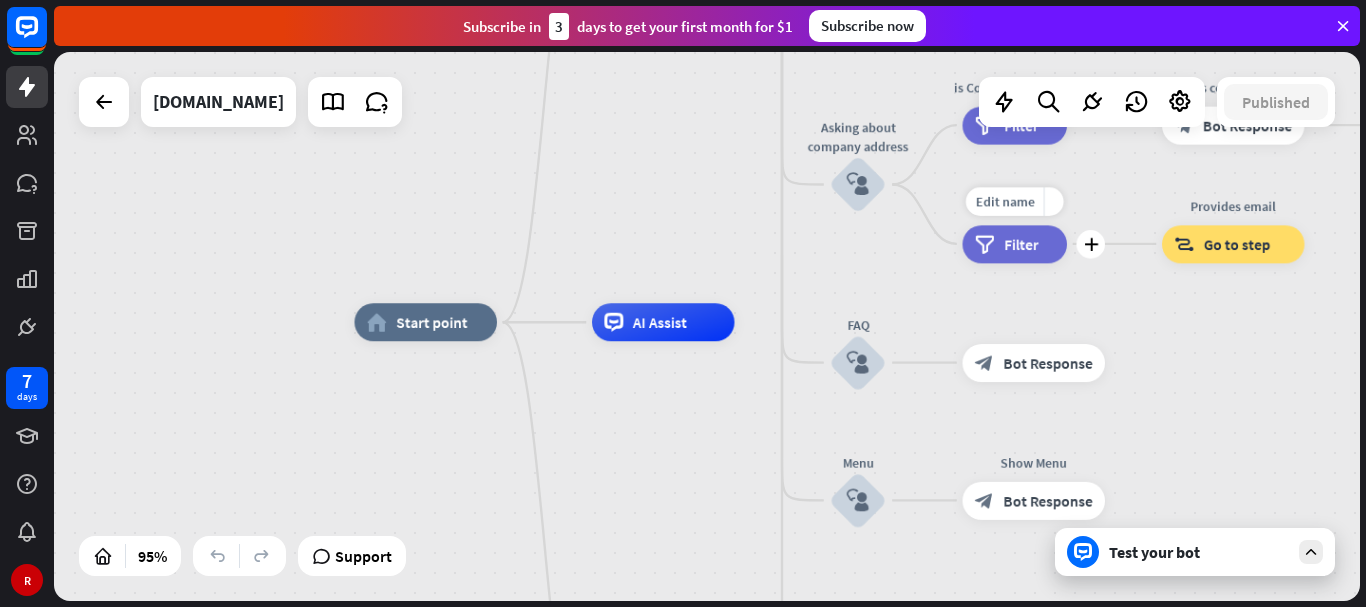 click on "filter   Filter" at bounding box center [1014, 244] 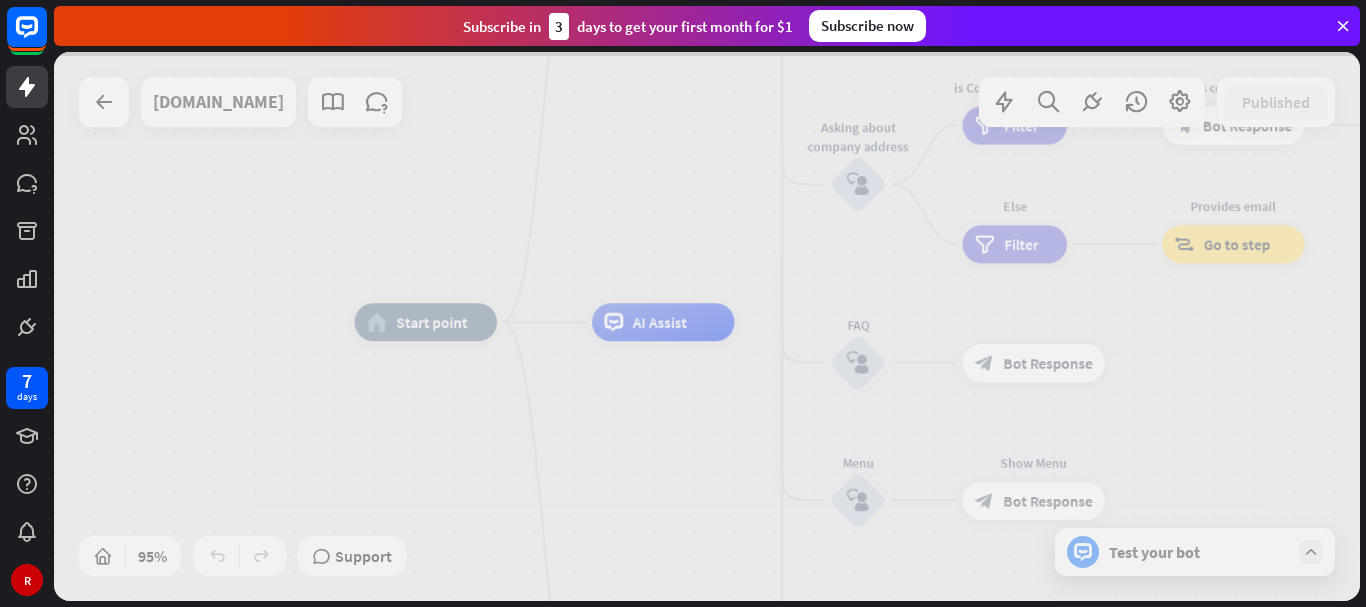 drag, startPoint x: 1007, startPoint y: 233, endPoint x: 1100, endPoint y: 282, distance: 105.11898 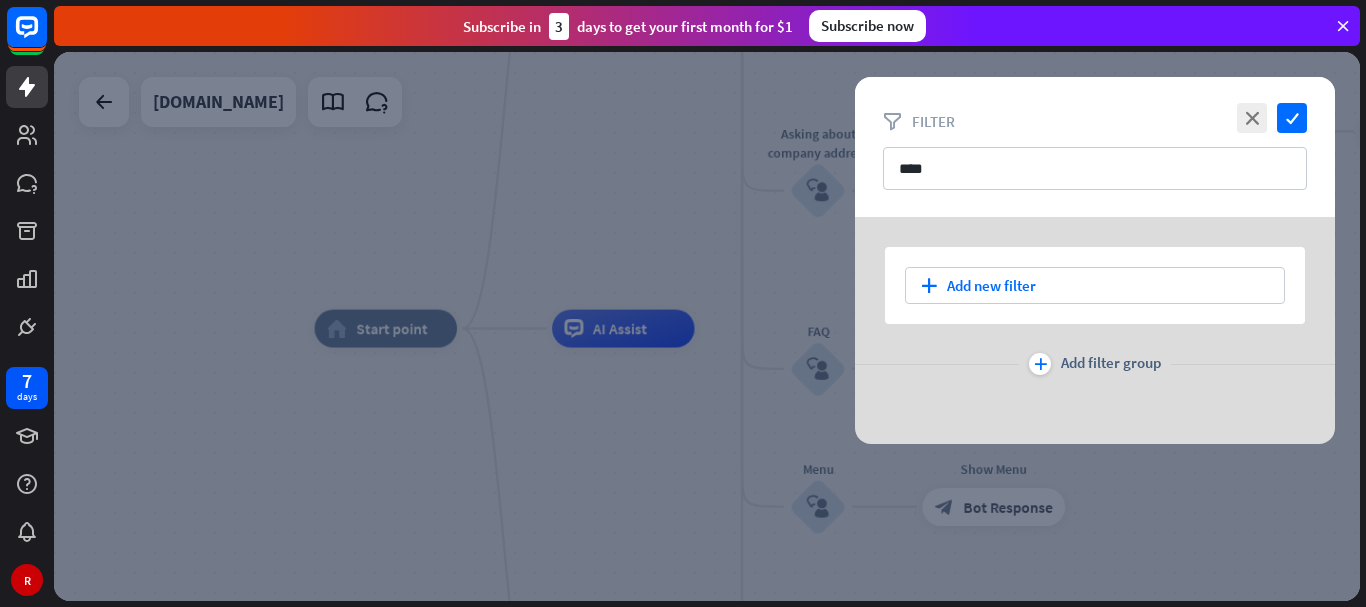 click at bounding box center (707, 326) 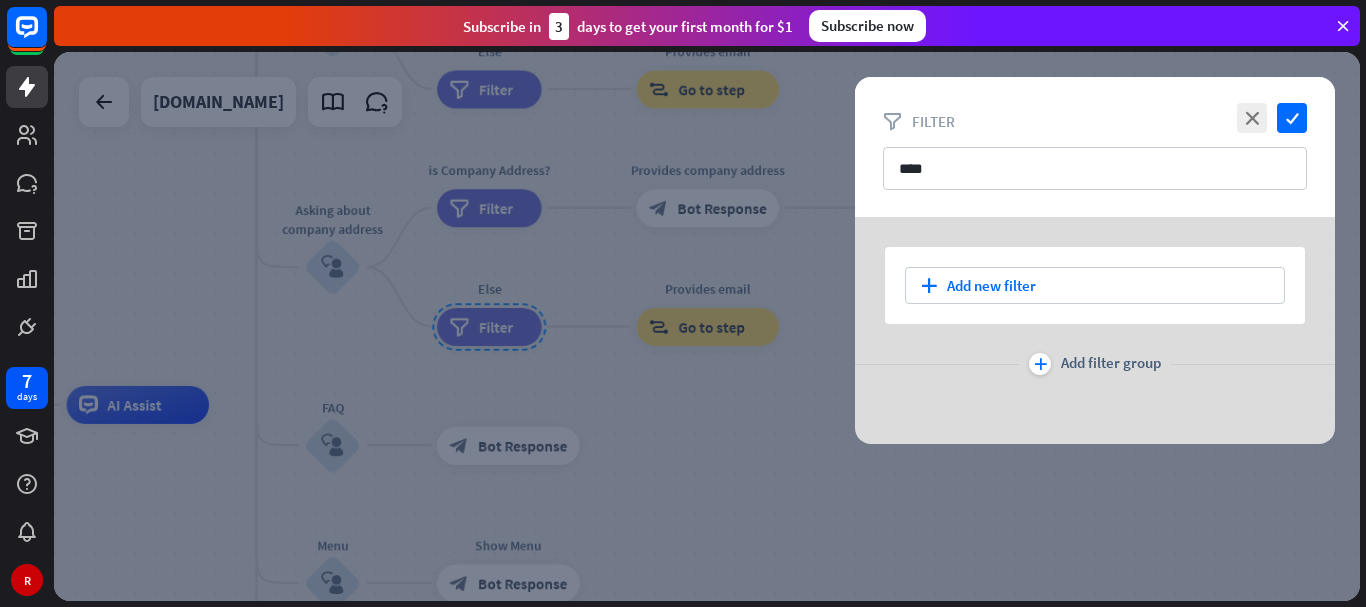 click on "close
check
filter   Filter     ****" at bounding box center (1095, 147) 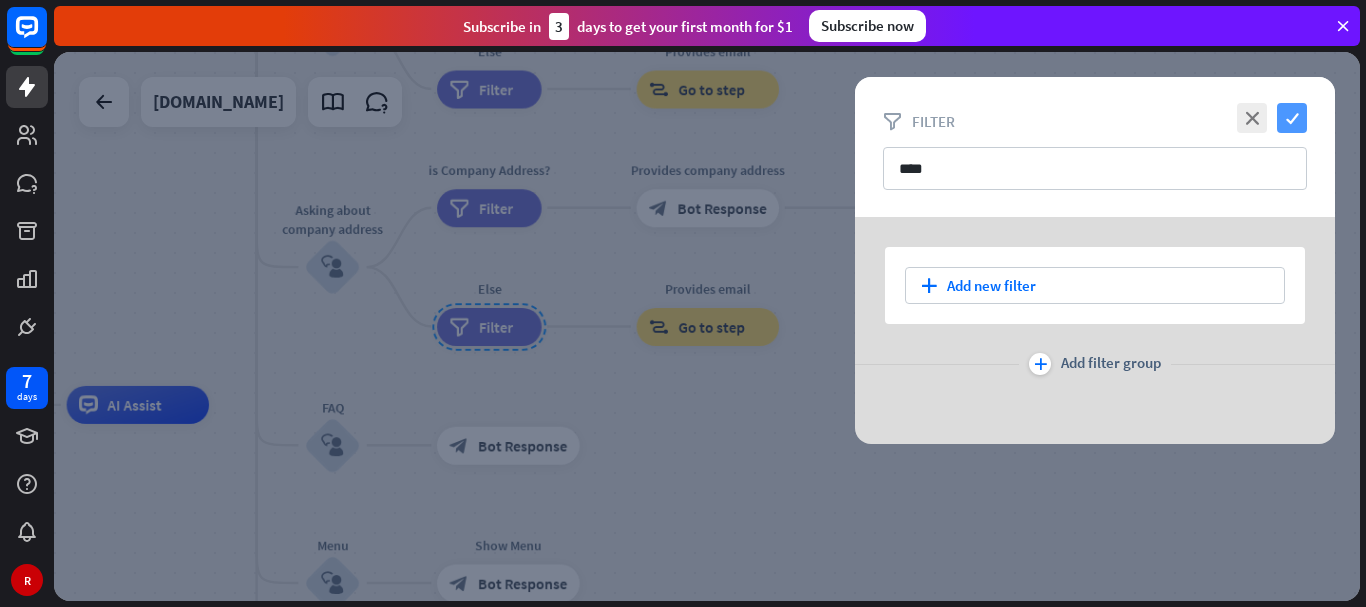 click on "check" at bounding box center [1292, 118] 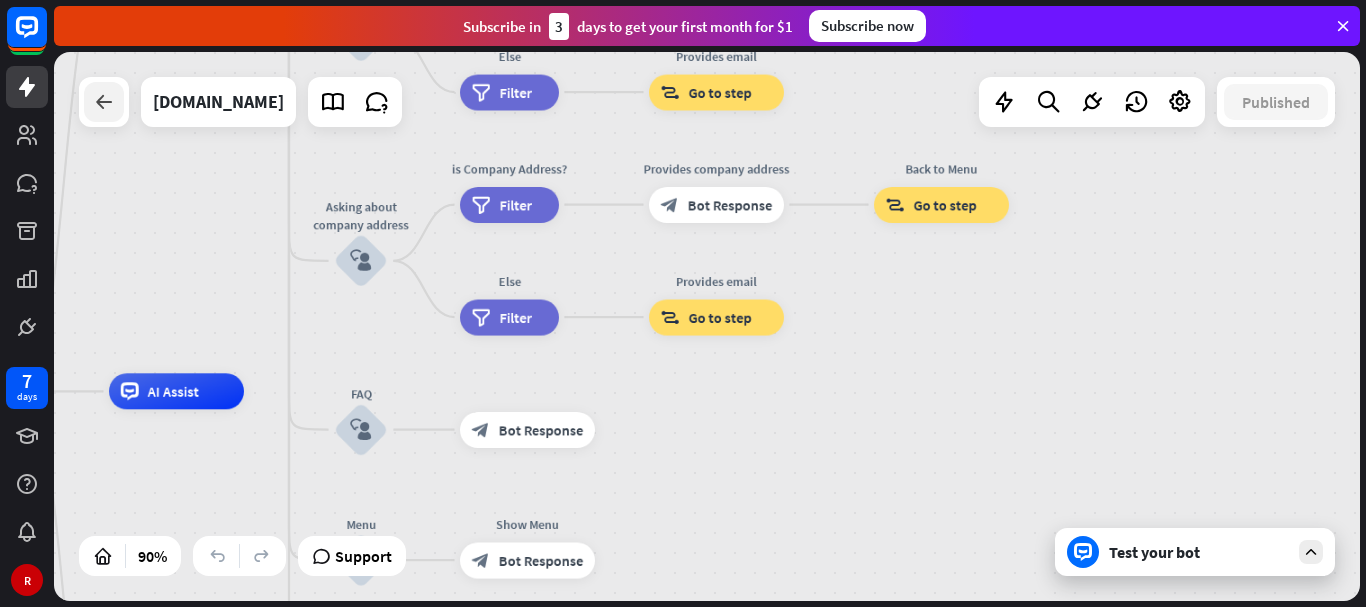 click at bounding box center (104, 102) 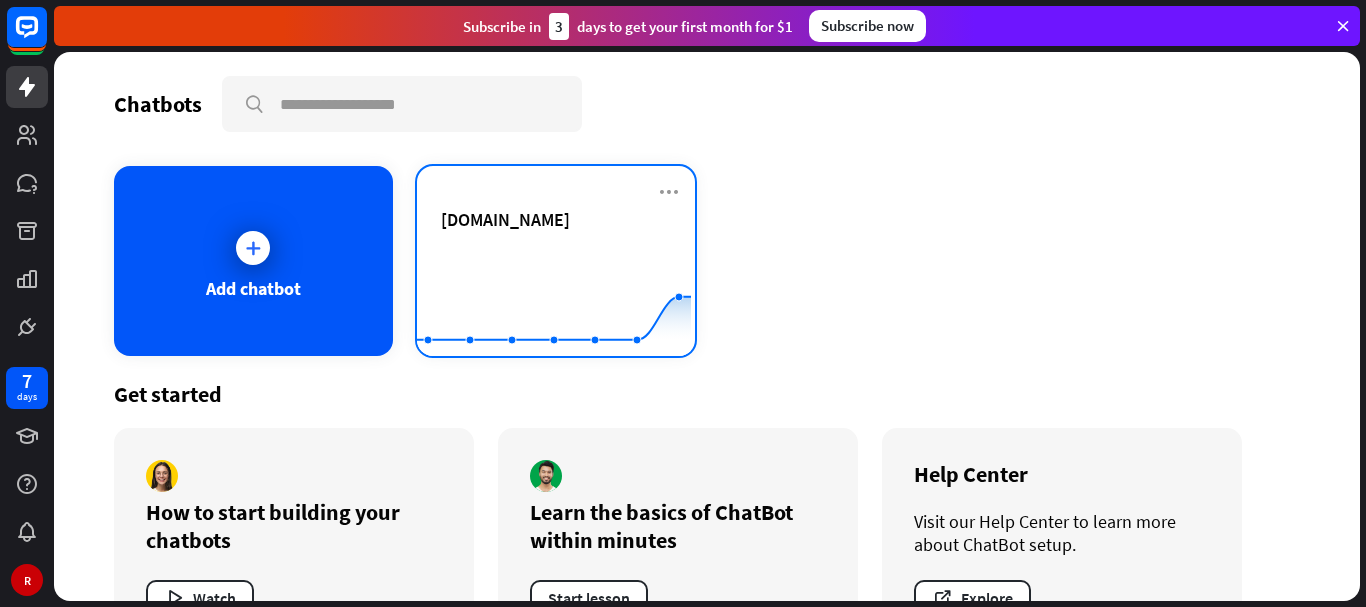 click on "[DOMAIN_NAME]
Created with Highcharts 10.1.0 0 1 2" at bounding box center (556, 261) 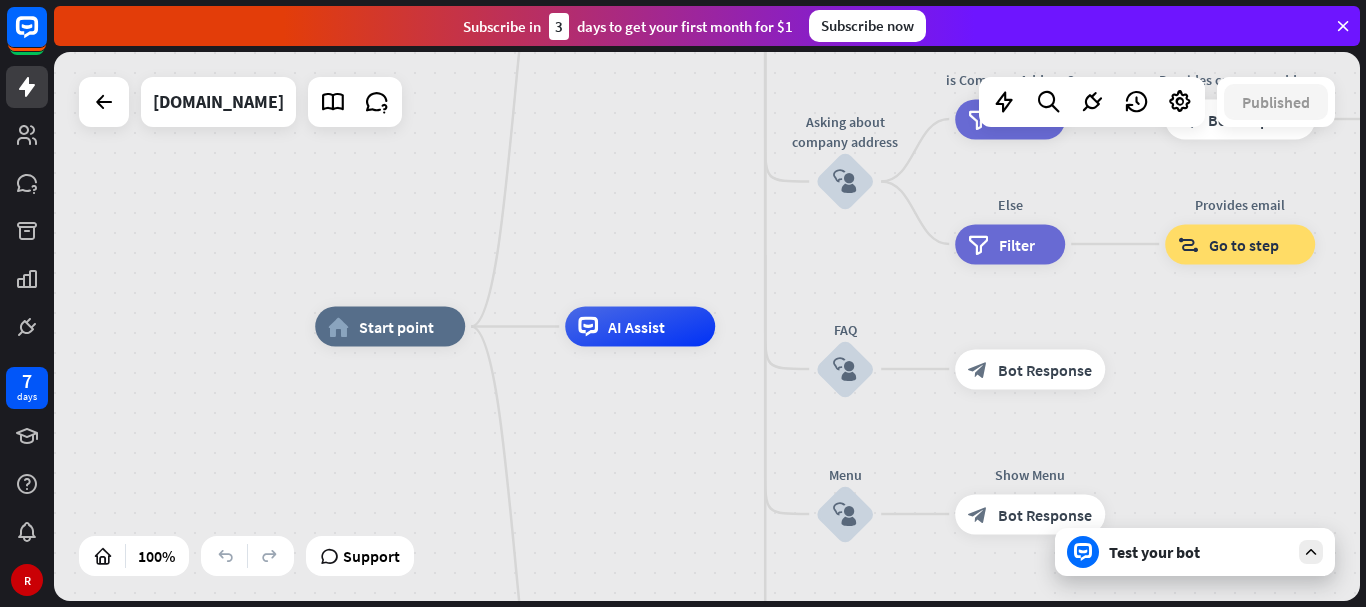 click at bounding box center (1343, 26) 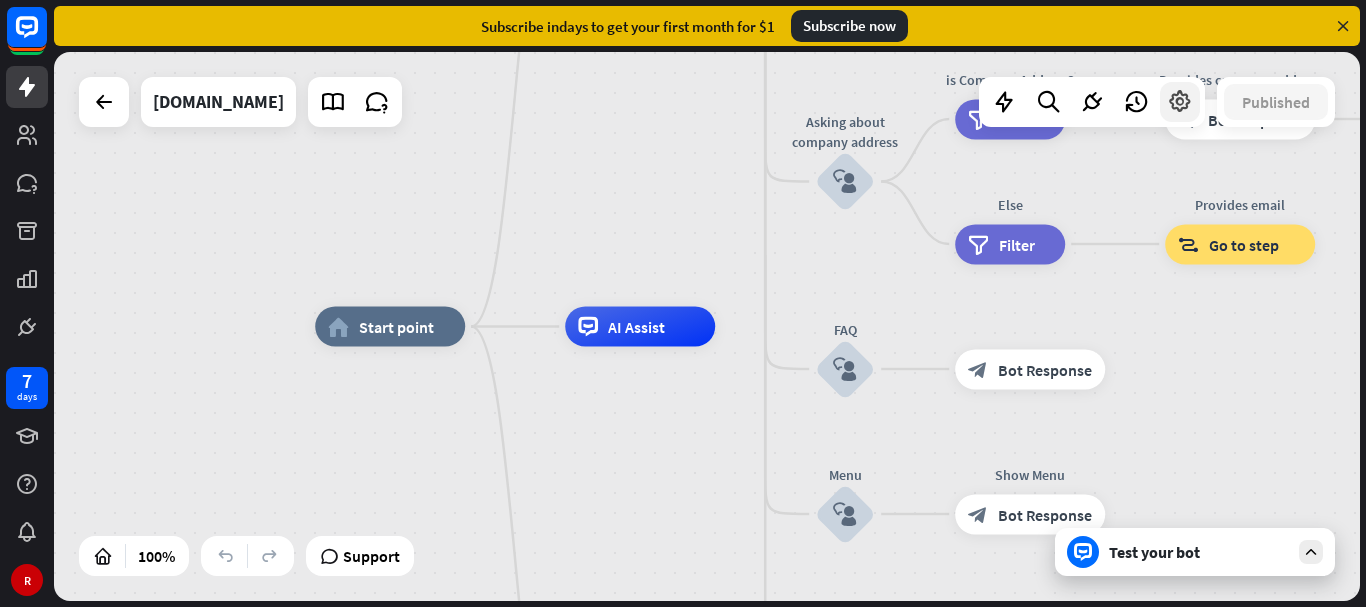 click at bounding box center [1180, 102] 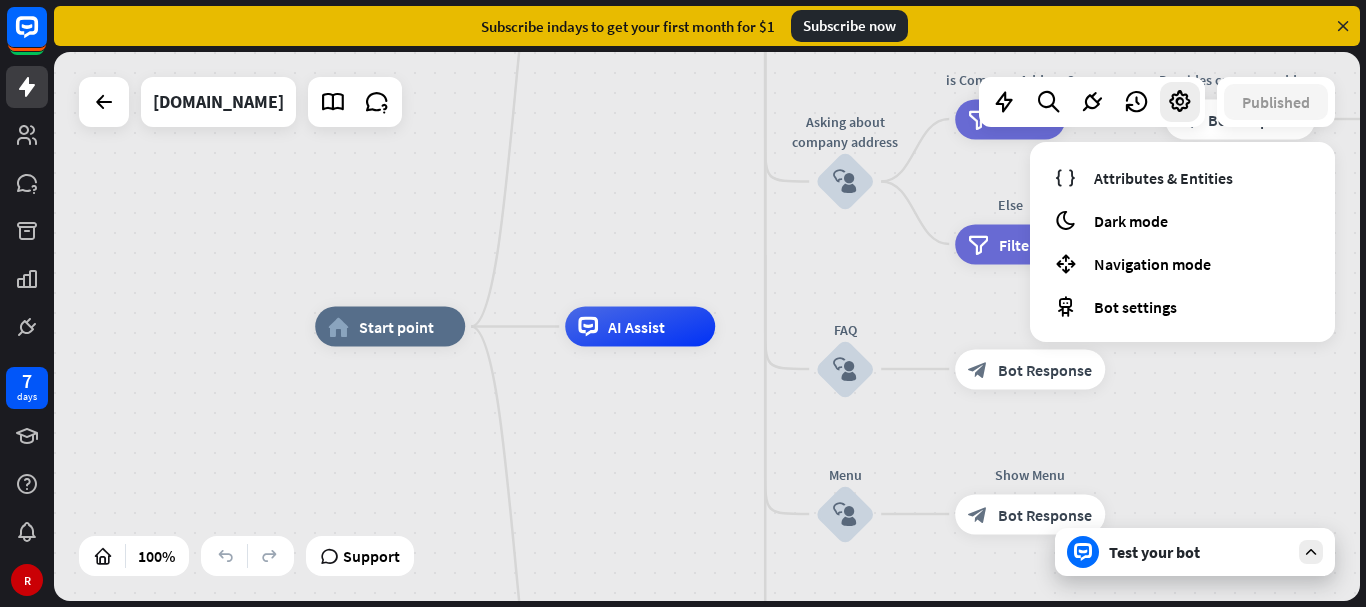 click on "Test your bot" at bounding box center [1154, 552] 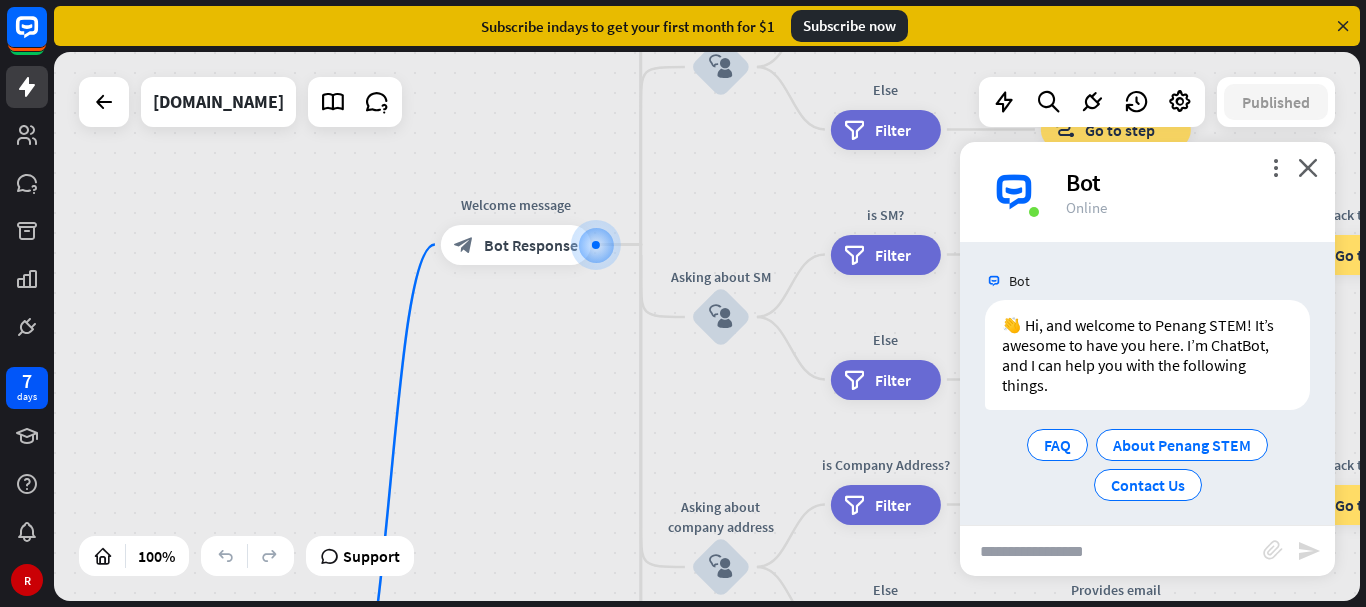 scroll, scrollTop: 10, scrollLeft: 0, axis: vertical 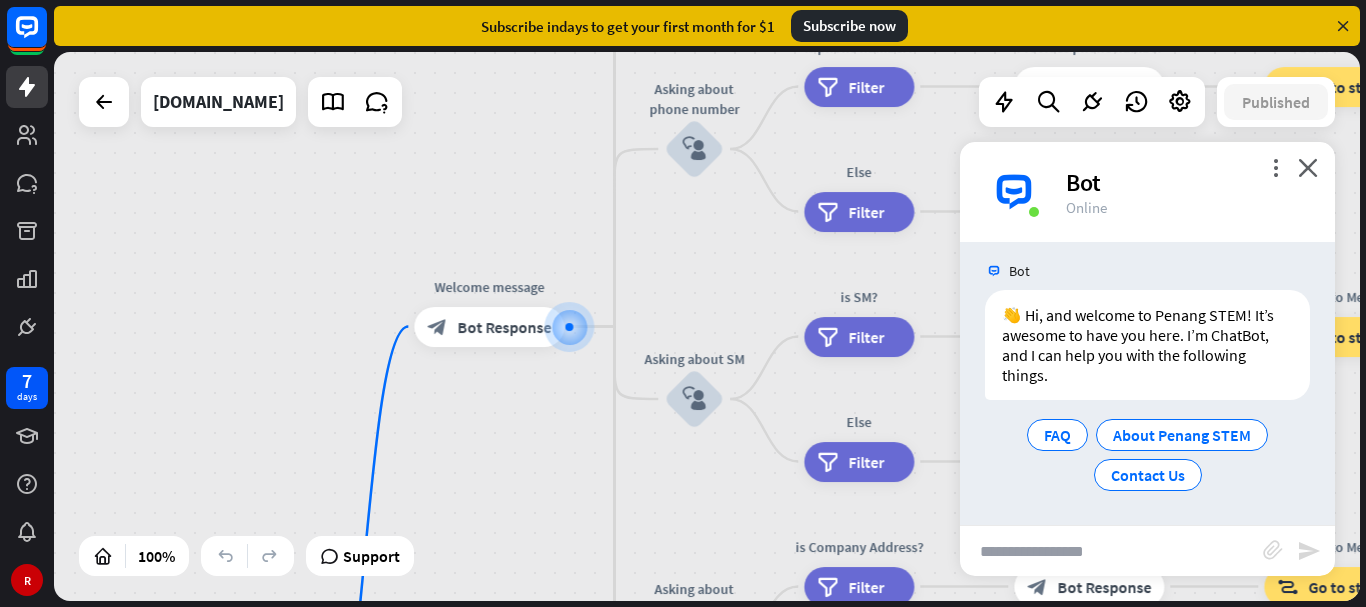 click at bounding box center (1111, 551) 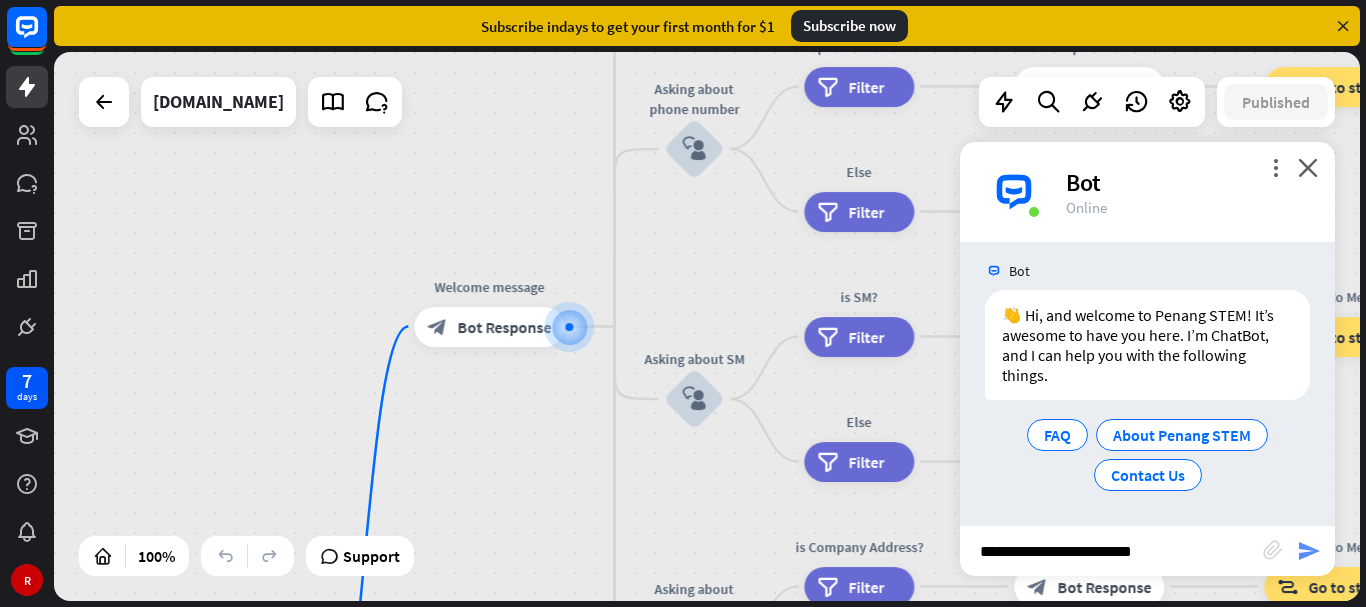 type on "**********" 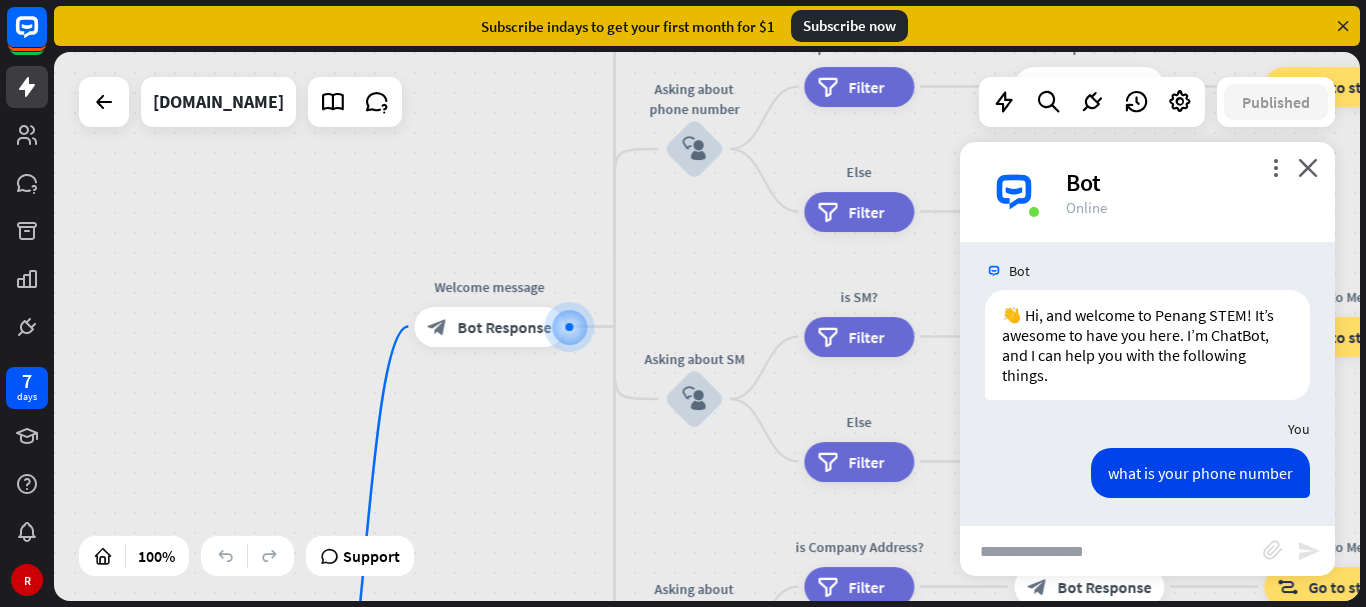 click on "send" at bounding box center (1309, 551) 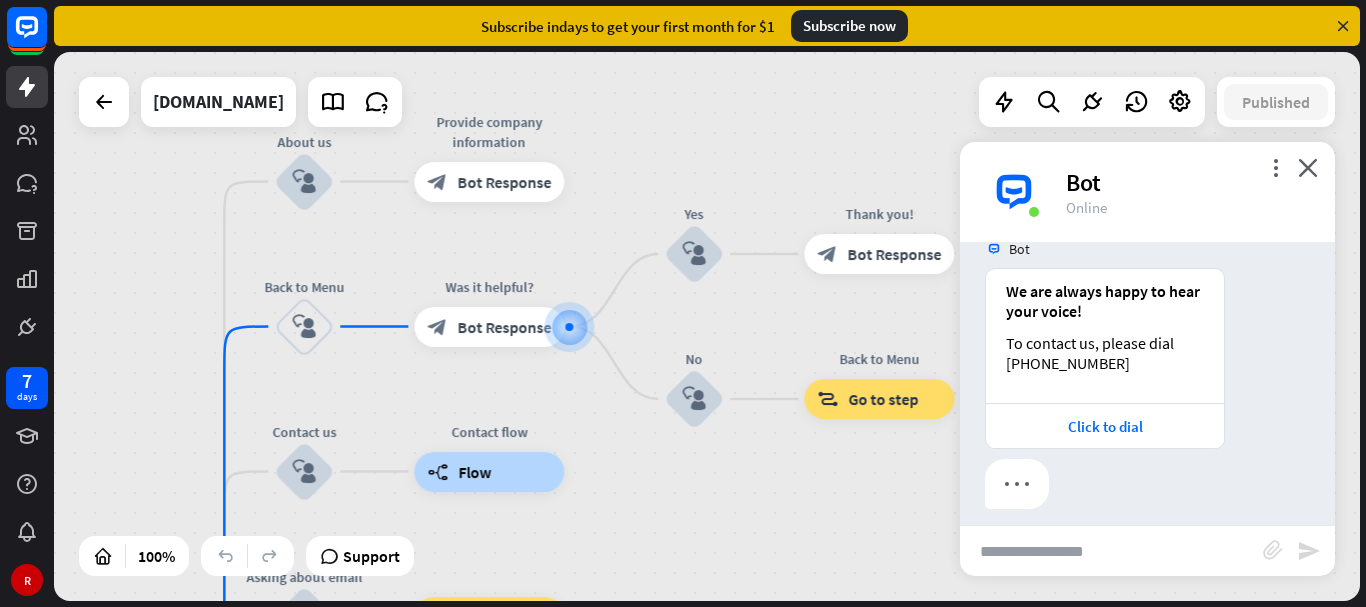 scroll, scrollTop: 302, scrollLeft: 0, axis: vertical 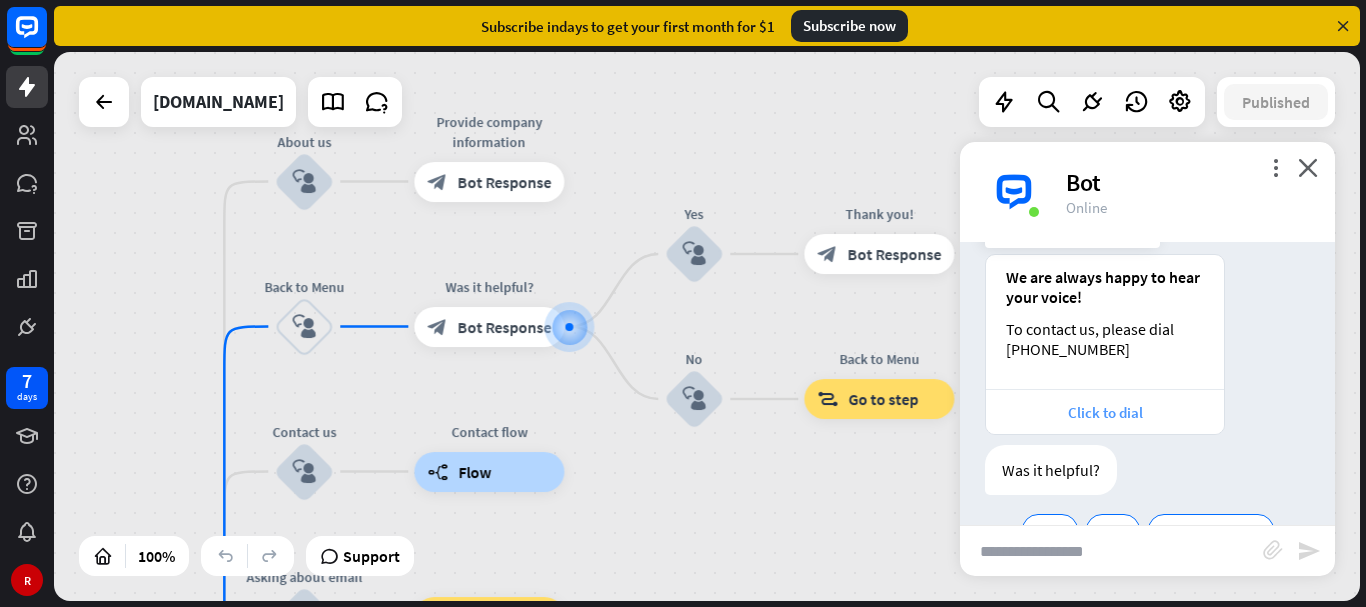 click on "Bot
👋 Hi, and welcome to Penang STEM! It’s awesome to have you here. I’m ChatBot, and I can help you with the following things.
[DATE] 3:12 PM
Show JSON
You
what is your phone number
[DATE] 3:13 PM
Show JSON
Bot
We are always happy to hear your voice!   To contact us, please dial [PHONE_NUMBER]
Click to dial
[DATE] 3:13 PM
Show JSON
Was it helpful?   Yes No Back to Menu
[DATE] 3:13 PM
Show JSON" at bounding box center [1147, 383] 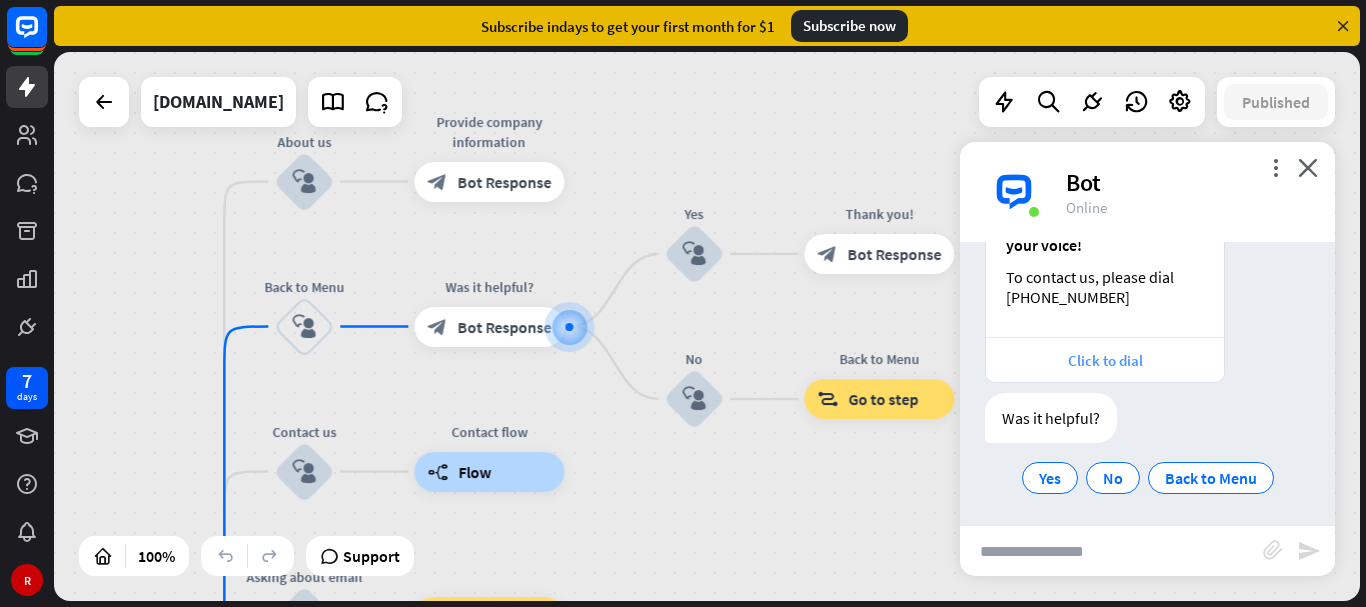 scroll, scrollTop: 357, scrollLeft: 0, axis: vertical 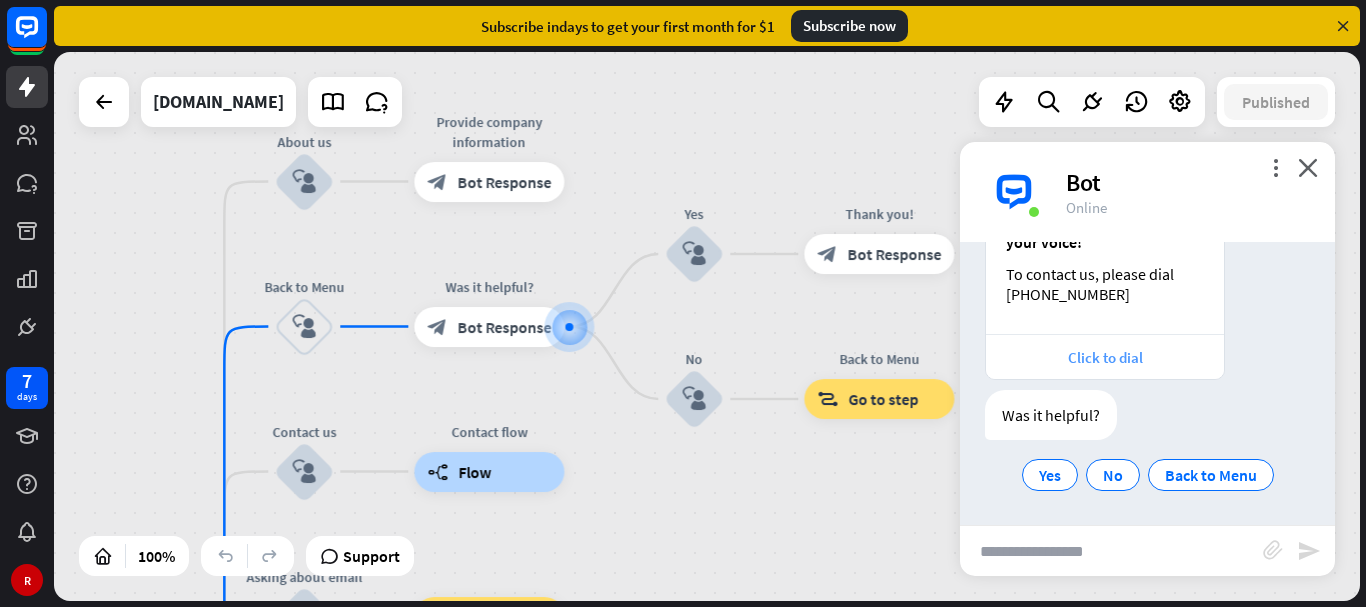 click on "Click to dial" at bounding box center [1105, 357] 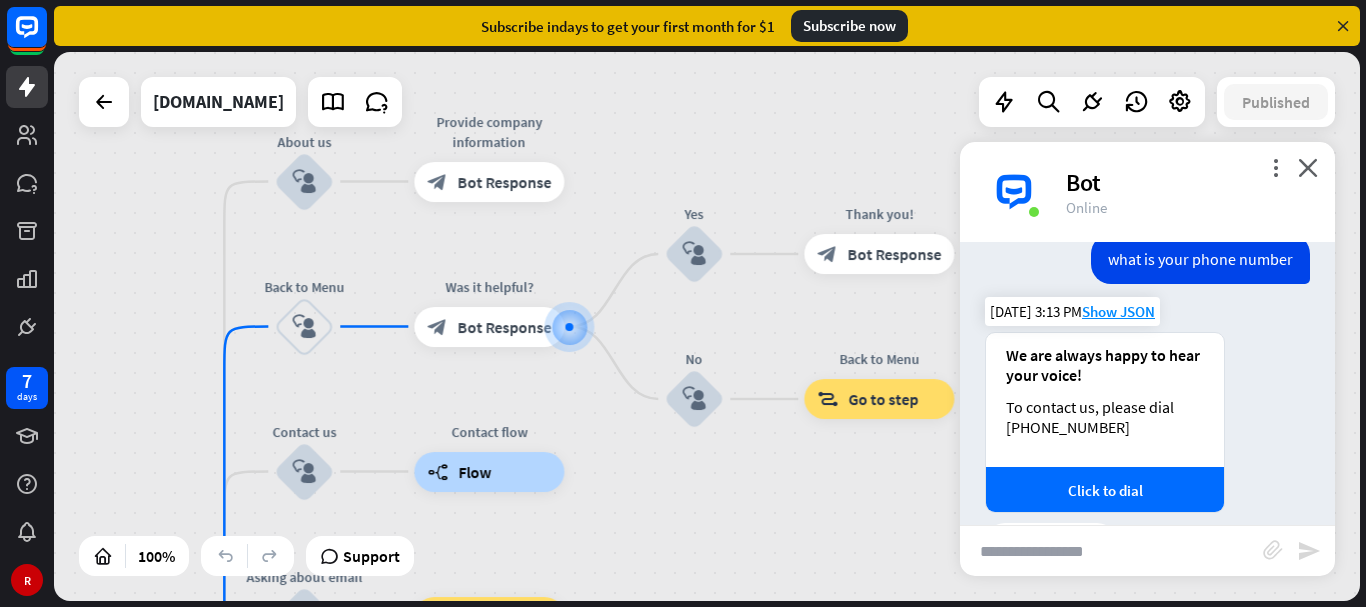scroll, scrollTop: 257, scrollLeft: 0, axis: vertical 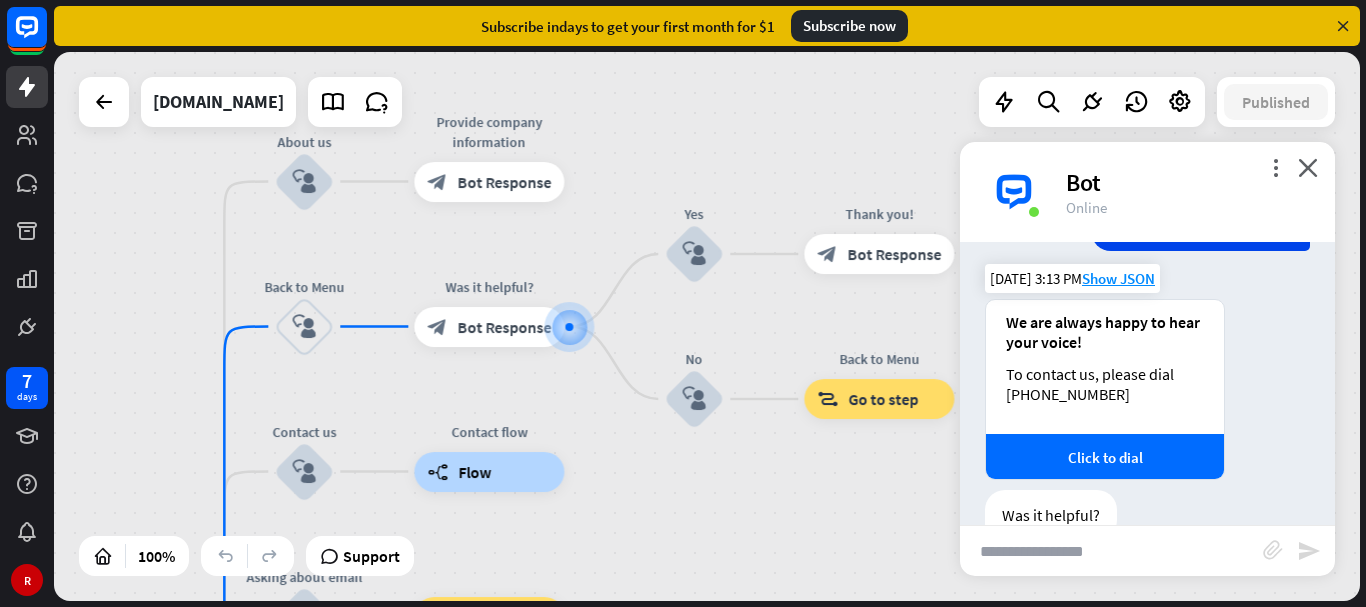 click on "To contact us, please dial [PHONE_NUMBER]" at bounding box center (1105, 384) 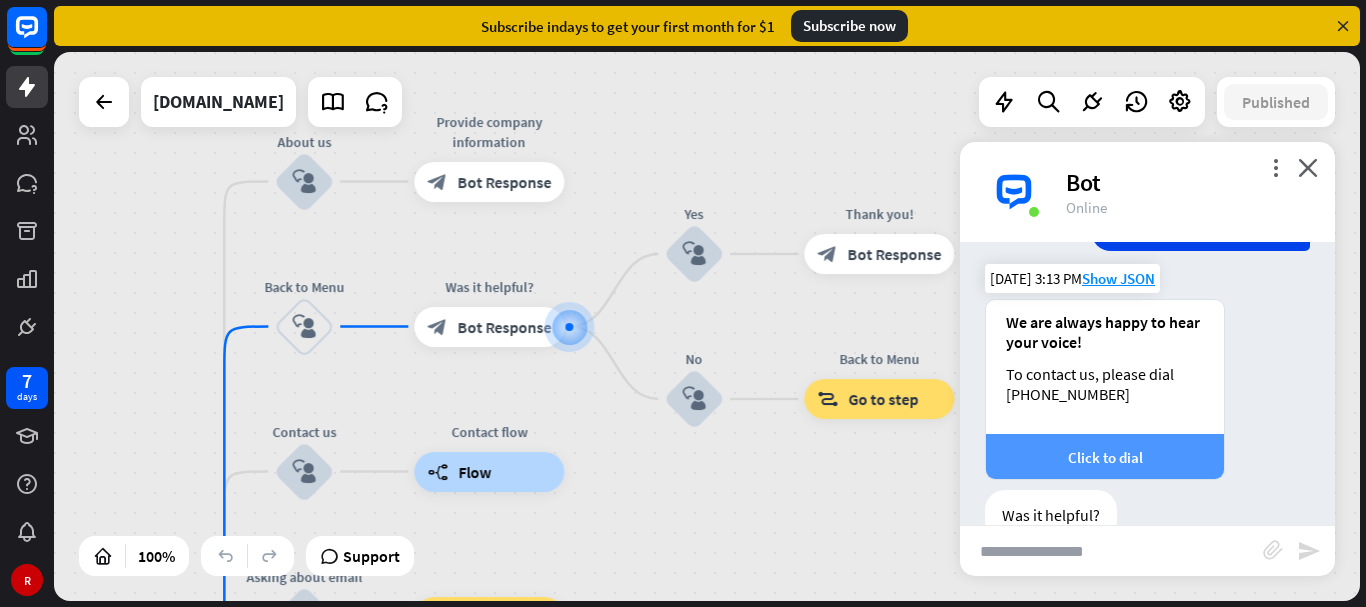 click on "Click to dial" at bounding box center (1105, 457) 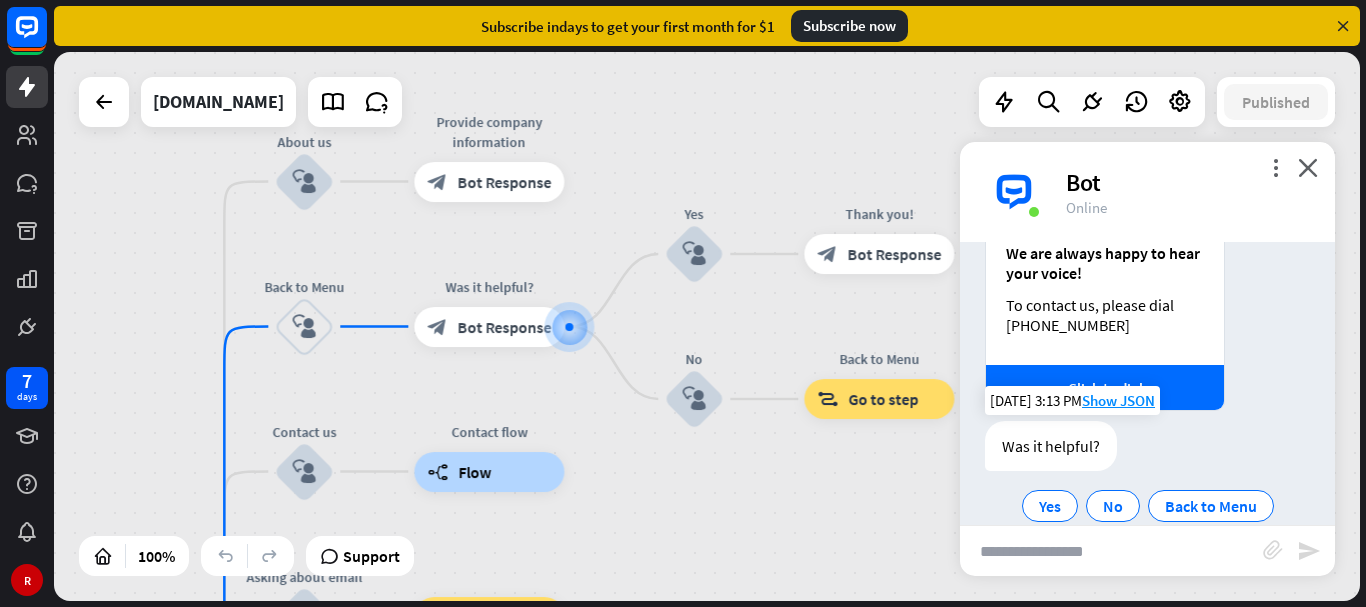 scroll, scrollTop: 357, scrollLeft: 0, axis: vertical 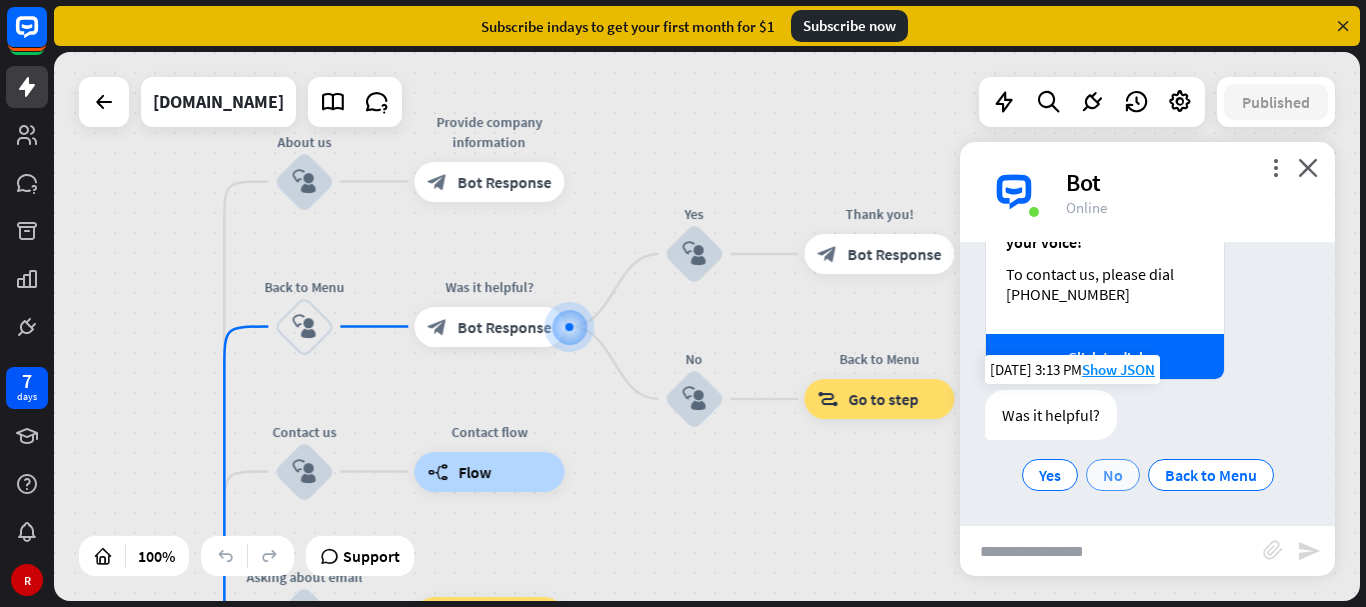 click on "No" at bounding box center (1113, 475) 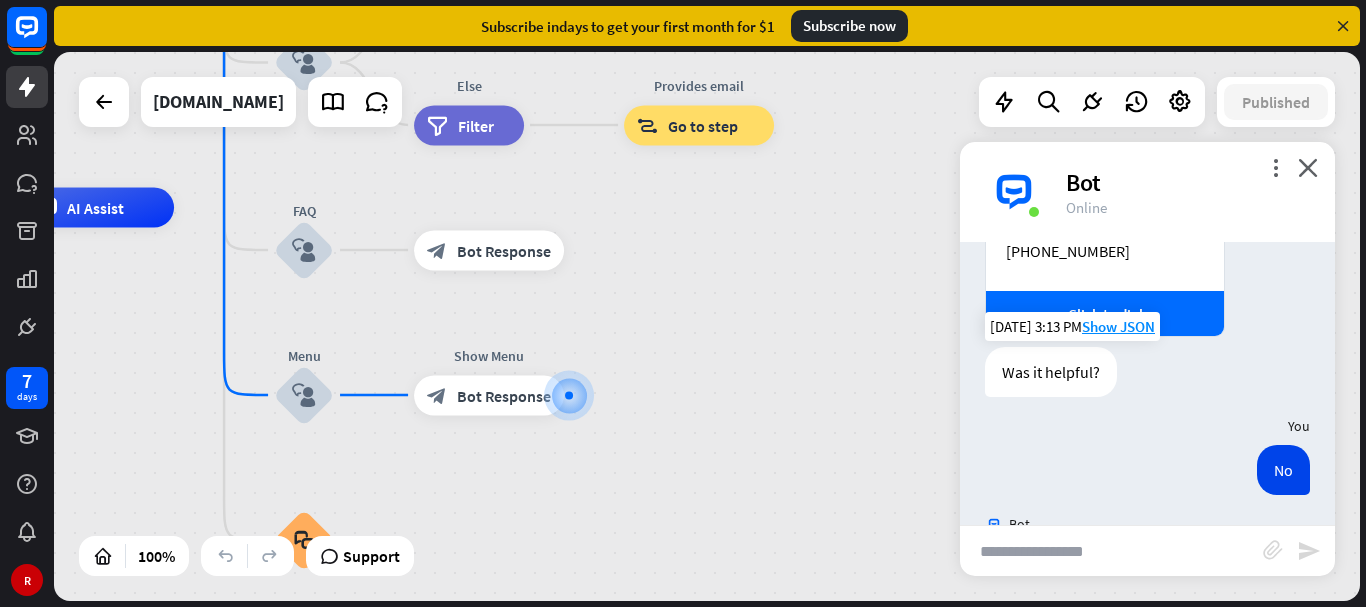 scroll, scrollTop: 498, scrollLeft: 0, axis: vertical 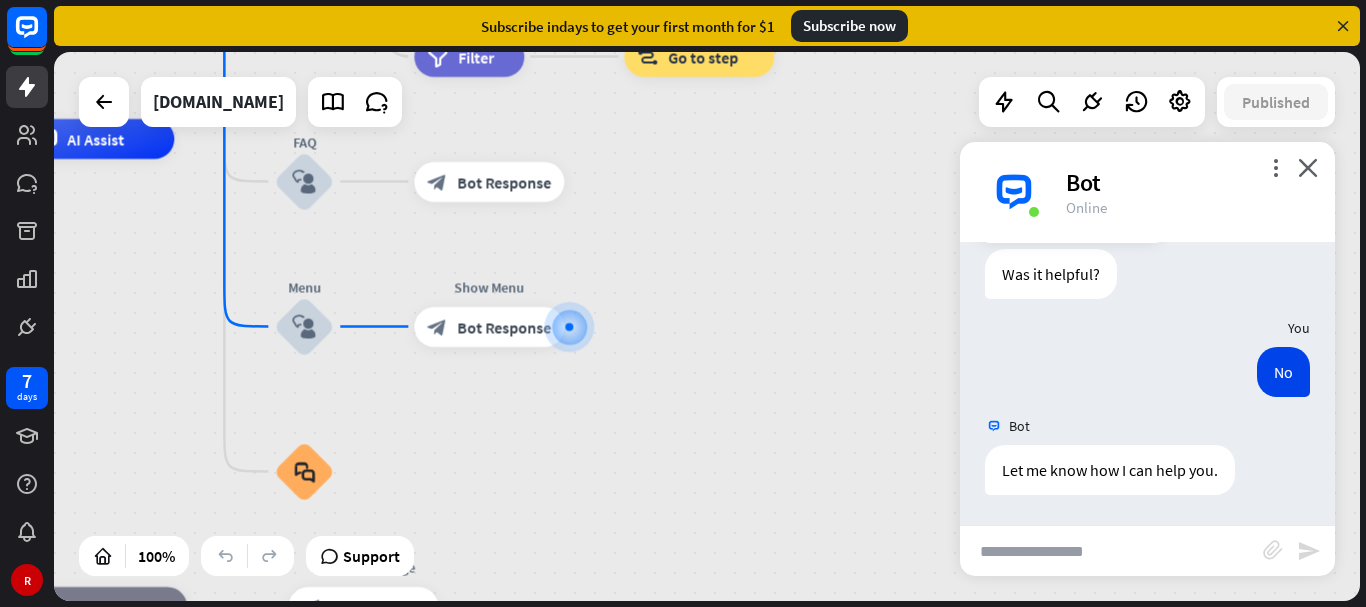 click at bounding box center (1111, 551) 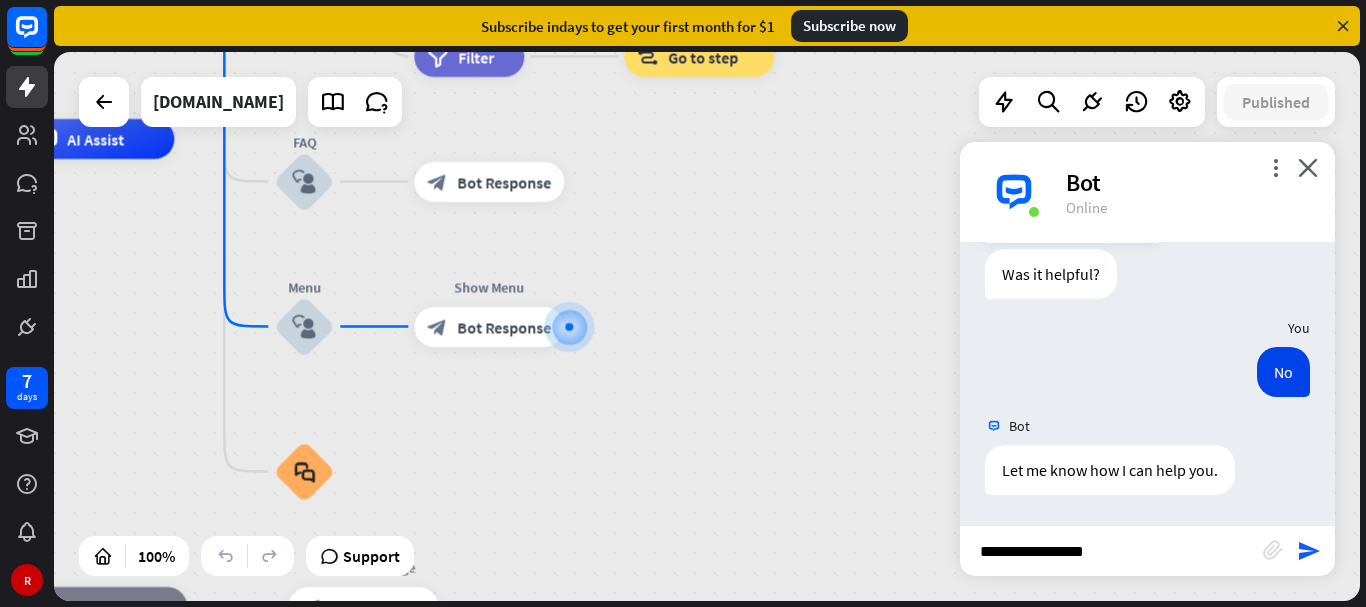 type on "**********" 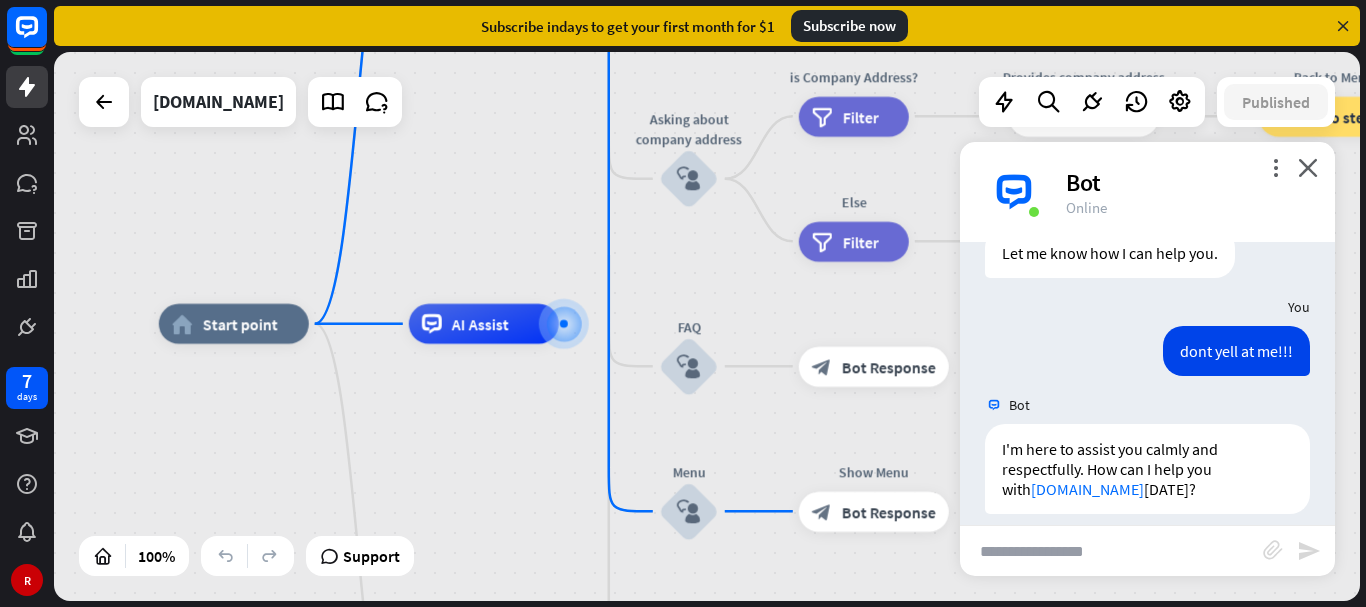 scroll, scrollTop: 734, scrollLeft: 0, axis: vertical 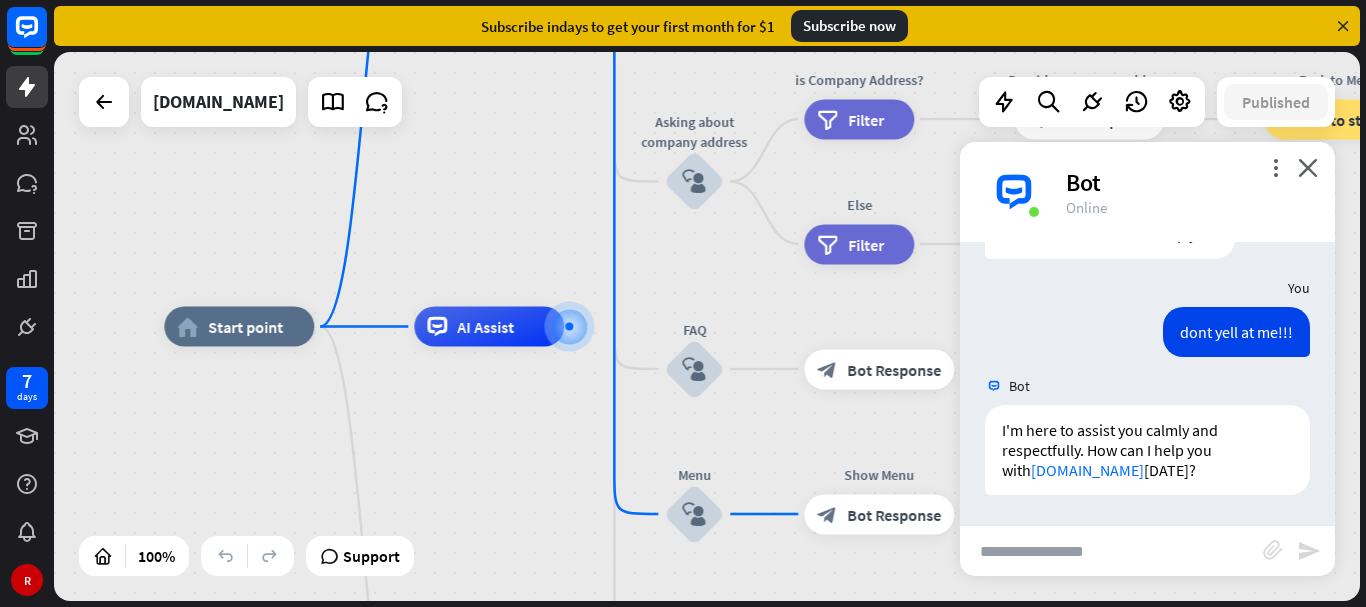 click at bounding box center (1111, 551) 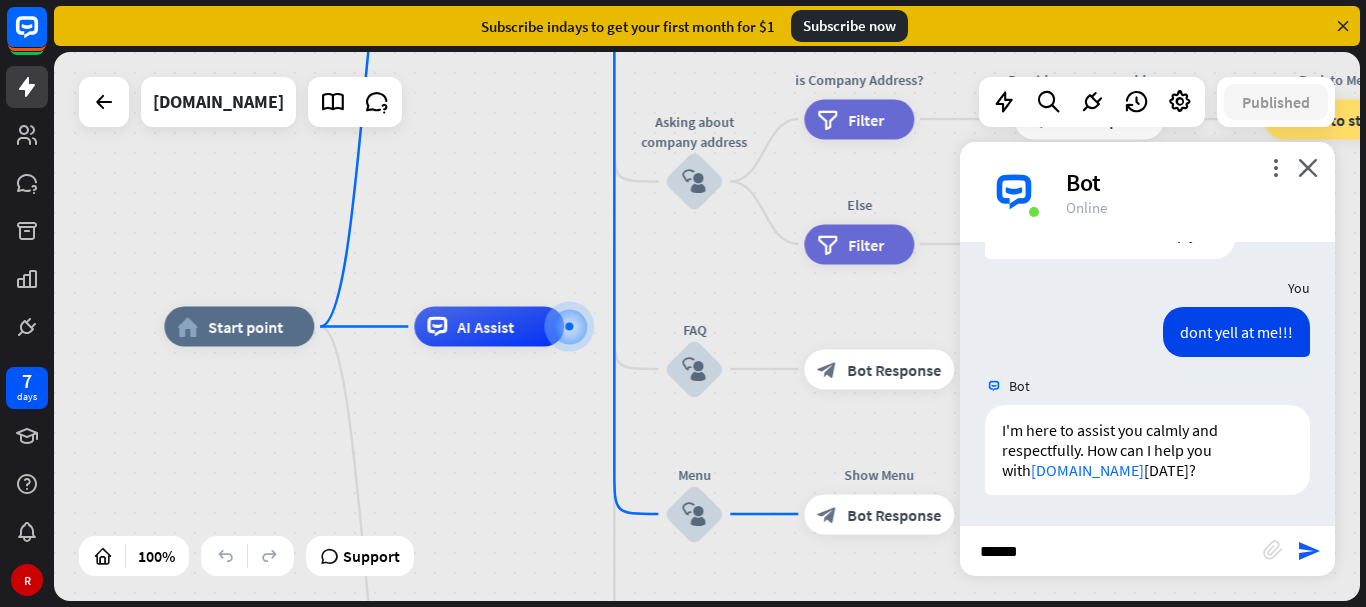 type on "*******" 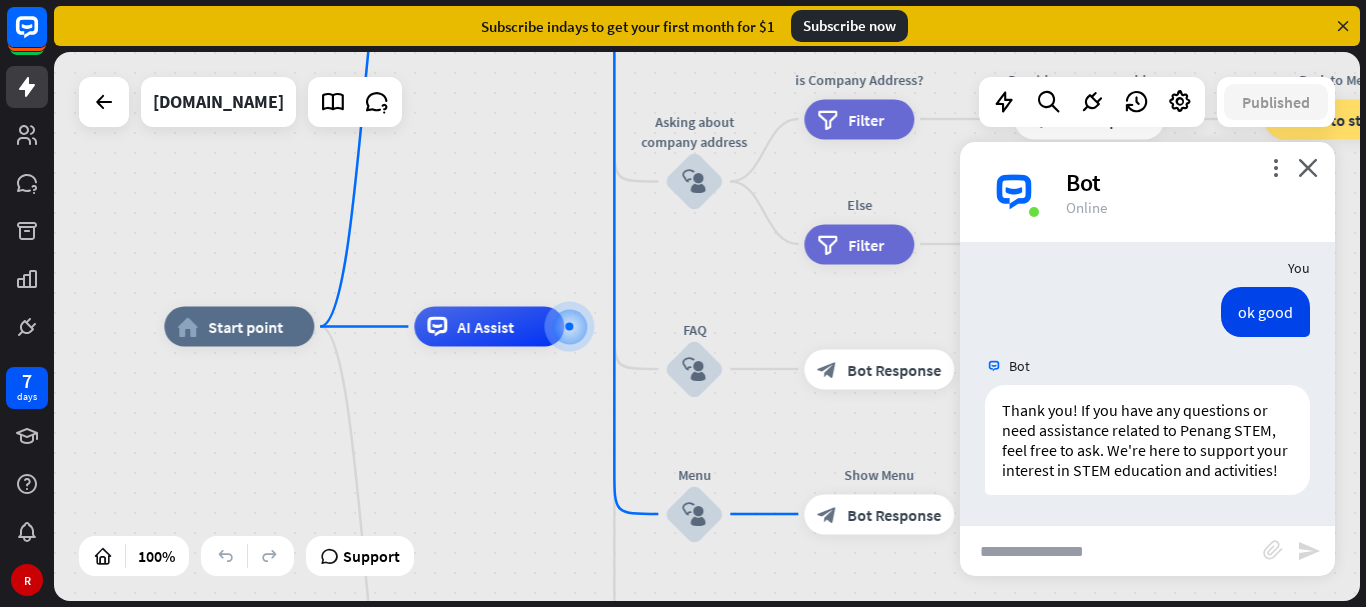 scroll, scrollTop: 1010, scrollLeft: 0, axis: vertical 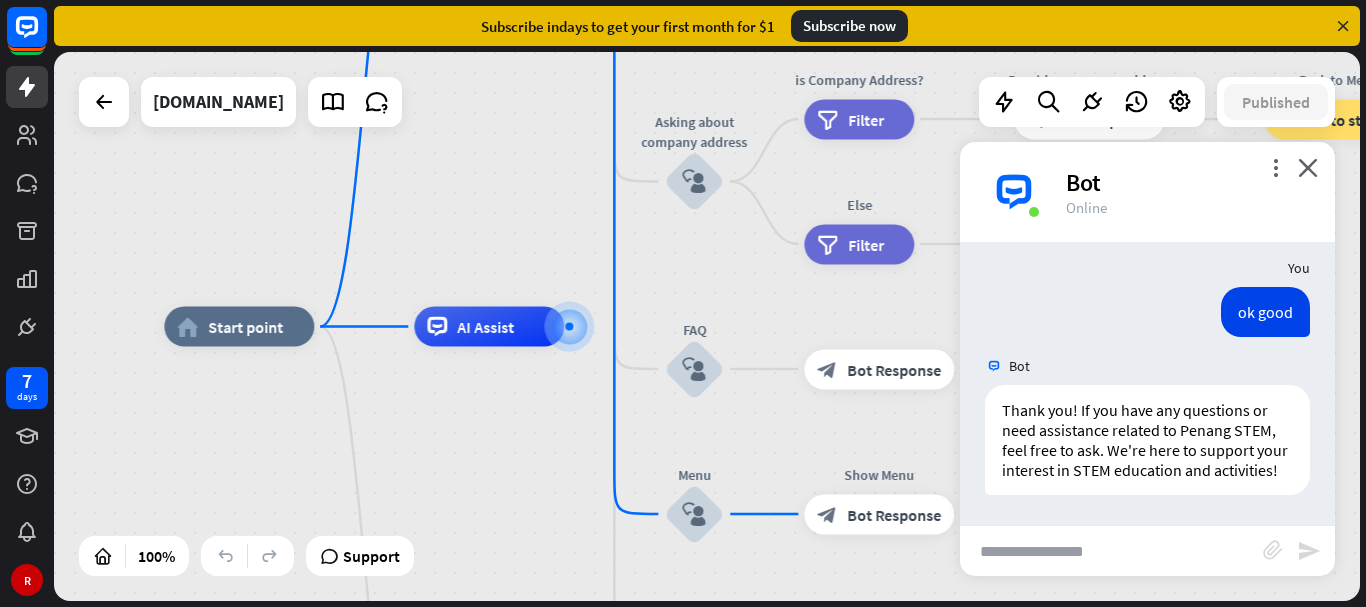click at bounding box center [1111, 551] 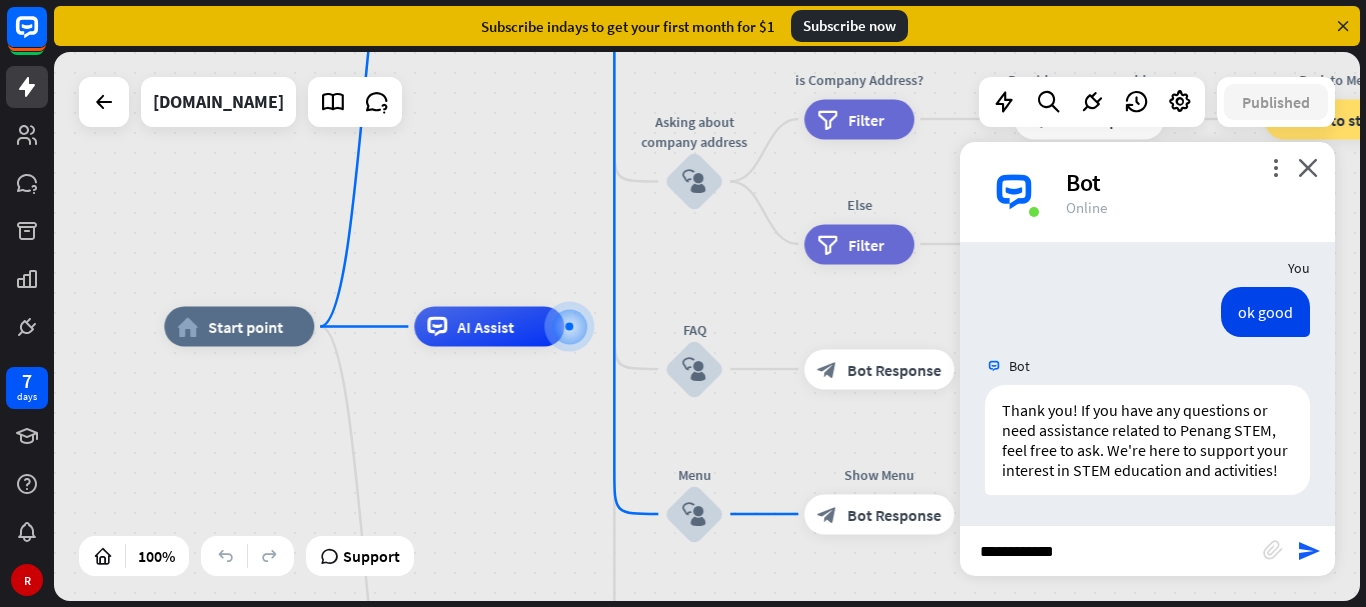 click on "**********" at bounding box center [1111, 551] 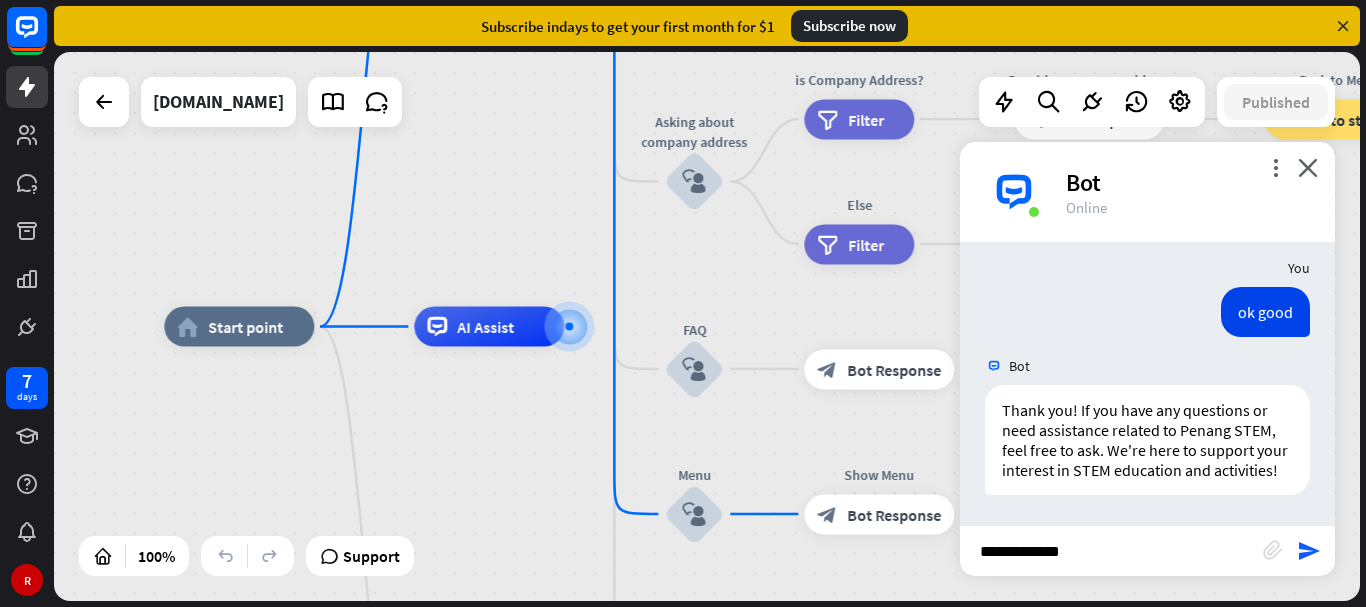 click on "**********" at bounding box center [1111, 551] 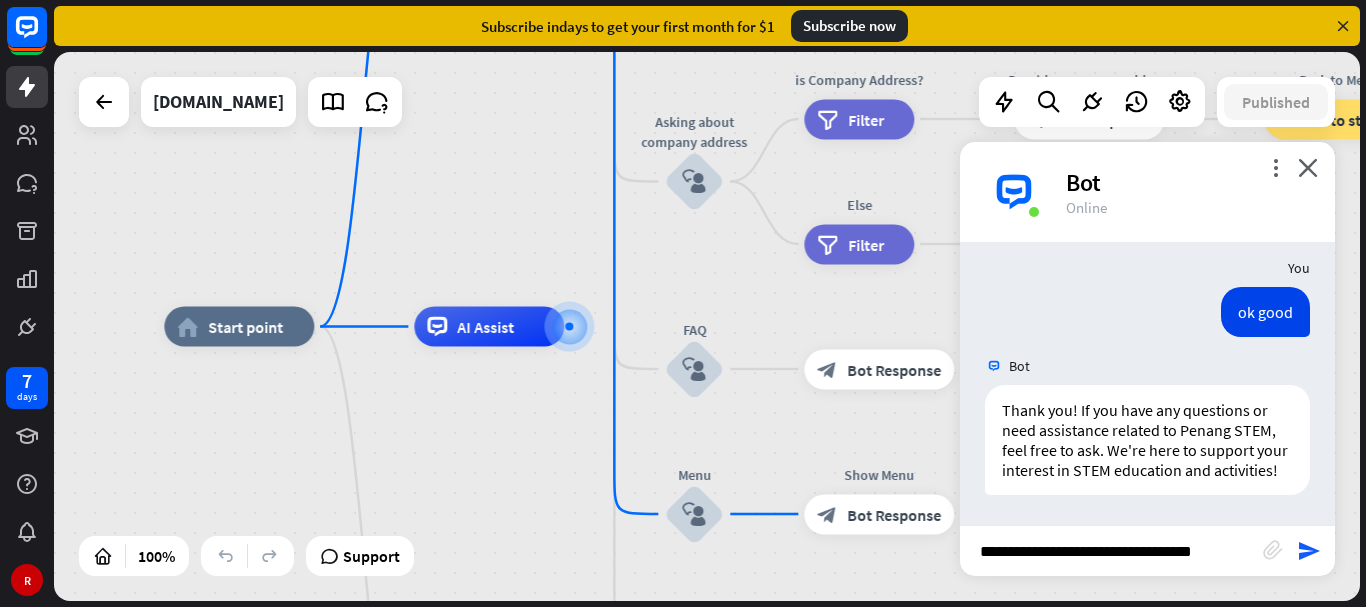 type on "**********" 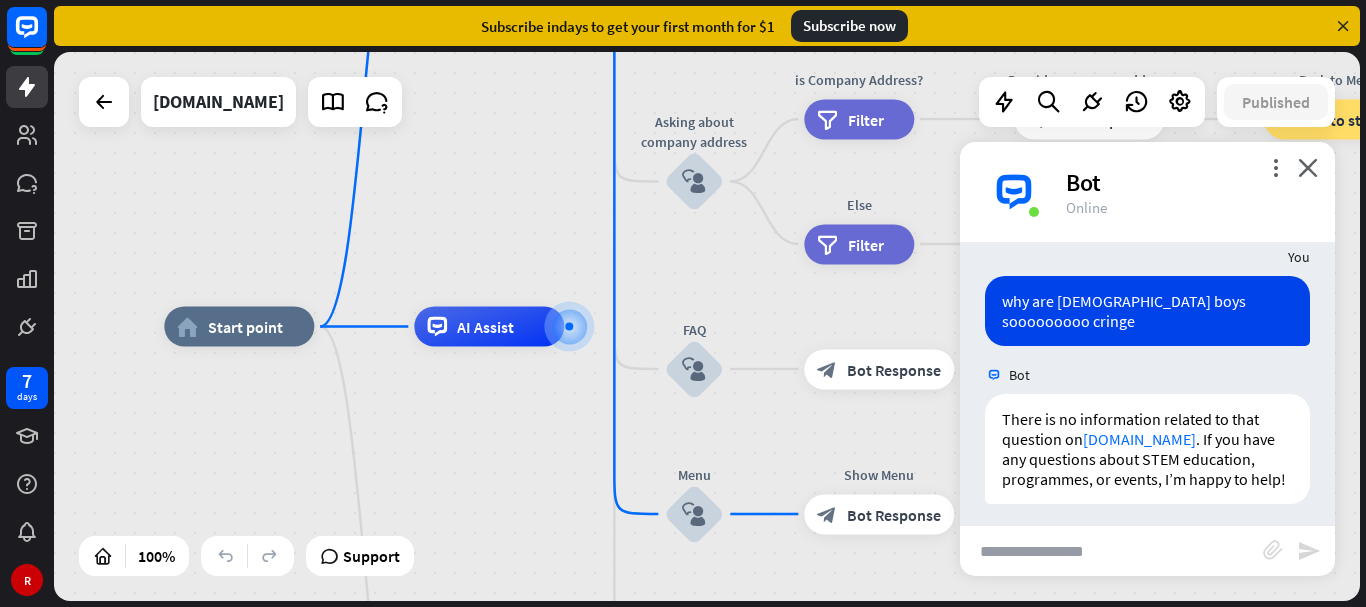 scroll, scrollTop: 1286, scrollLeft: 0, axis: vertical 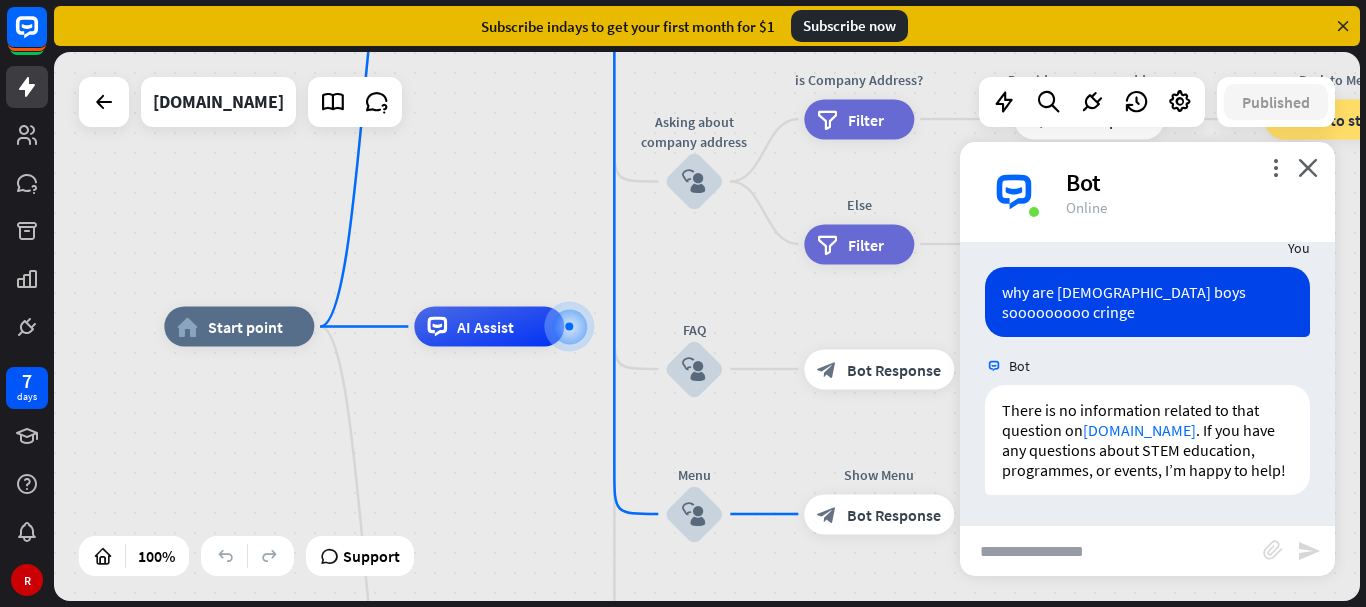 drag, startPoint x: 1118, startPoint y: 530, endPoint x: 1119, endPoint y: 618, distance: 88.005684 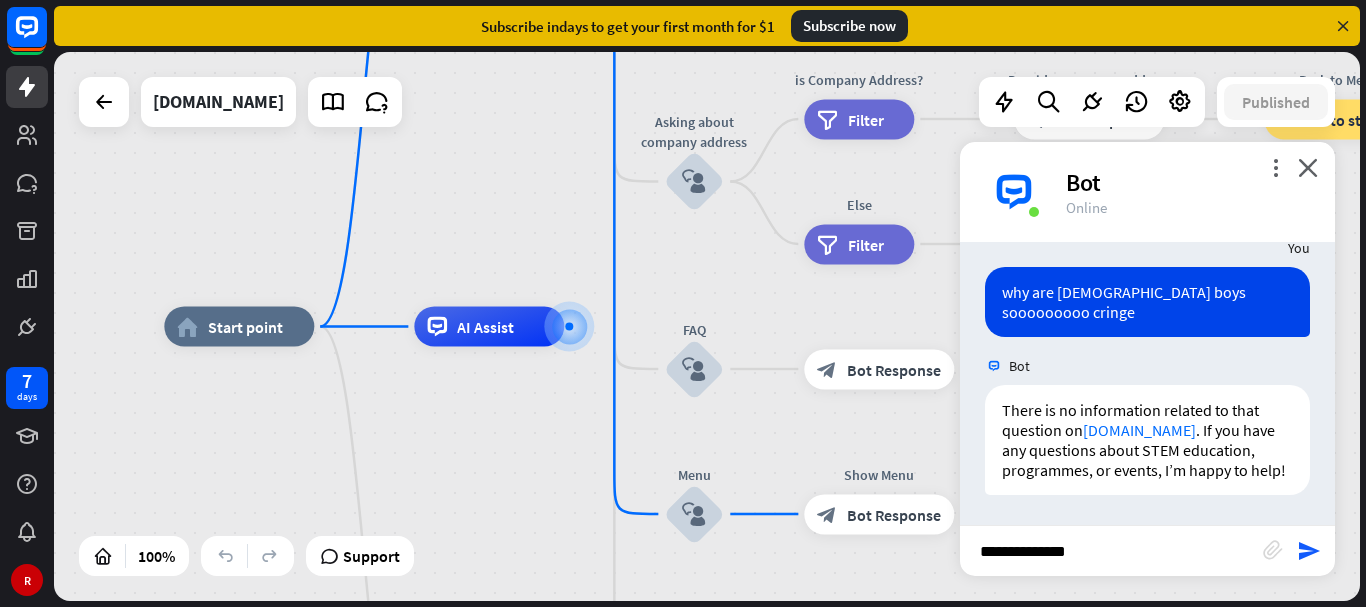 type on "**********" 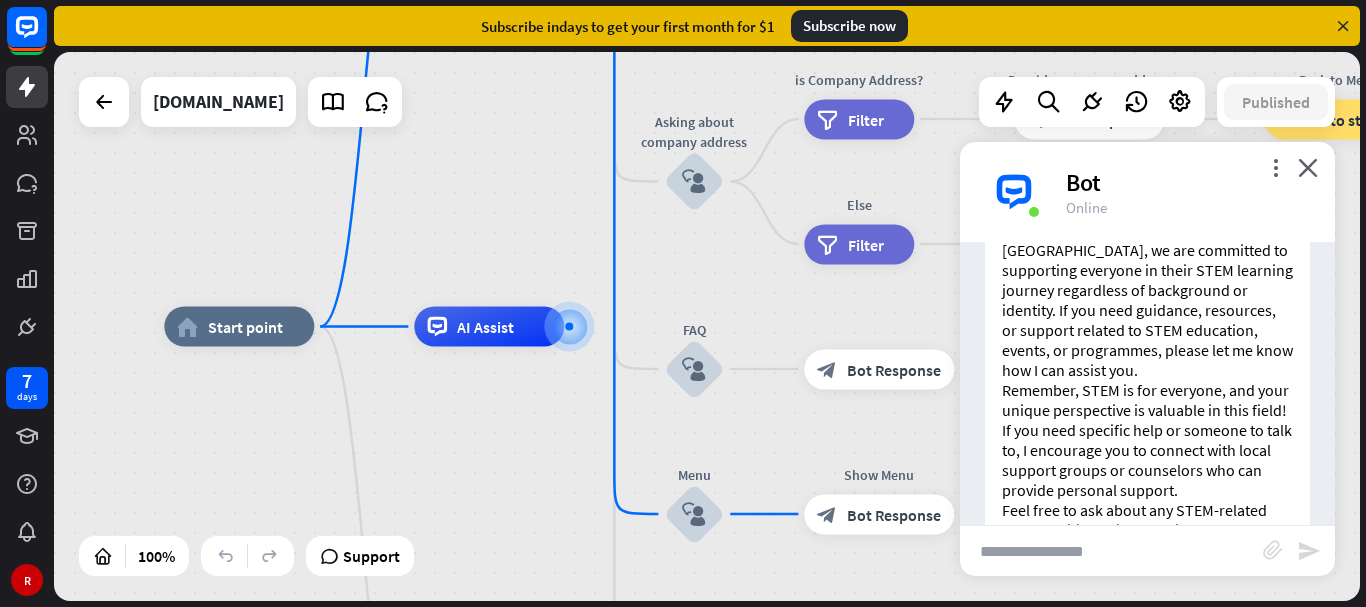 scroll, scrollTop: 1802, scrollLeft: 0, axis: vertical 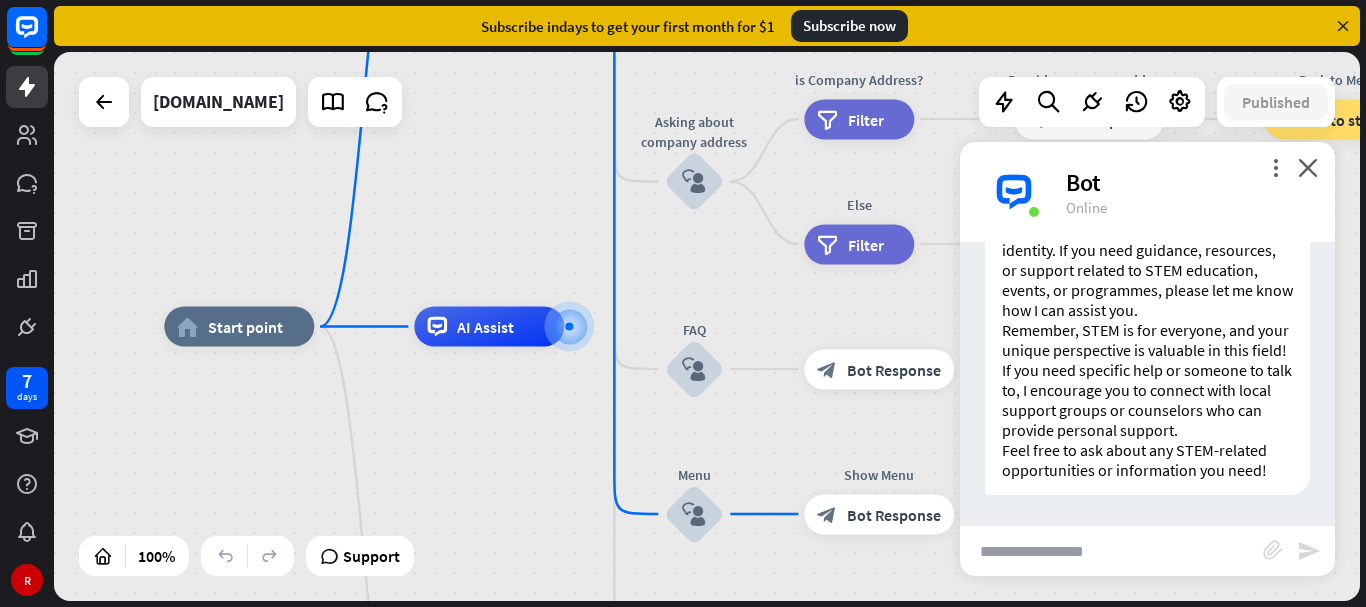 click at bounding box center (1111, 551) 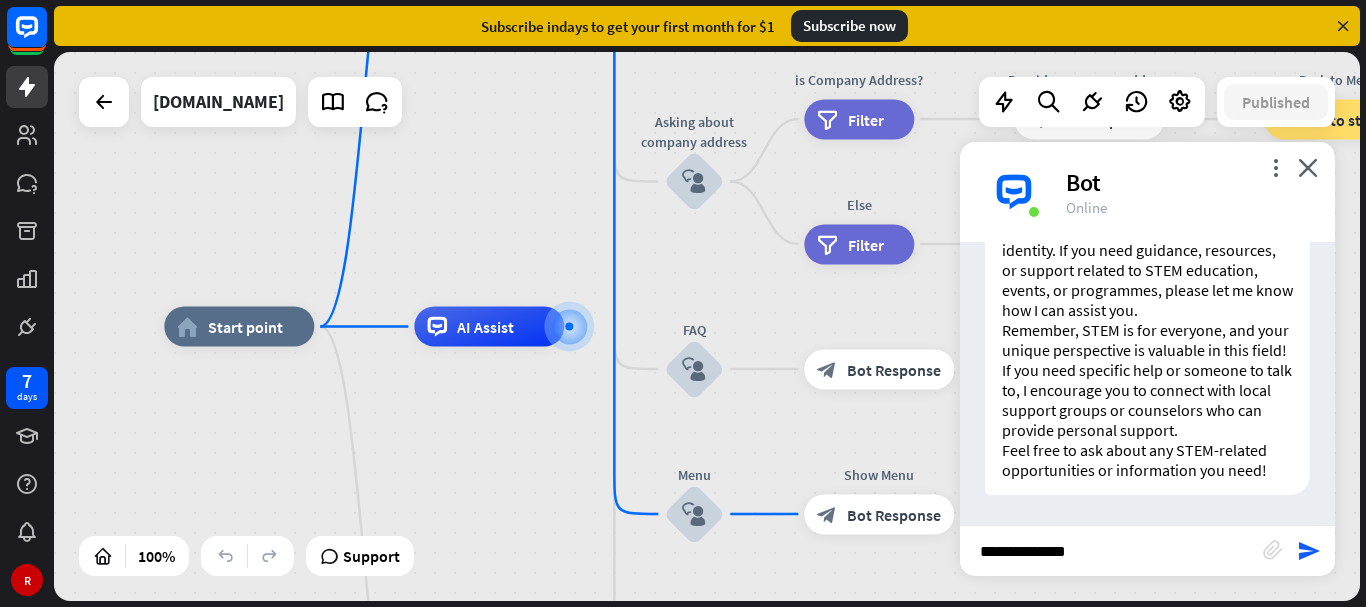 type on "**********" 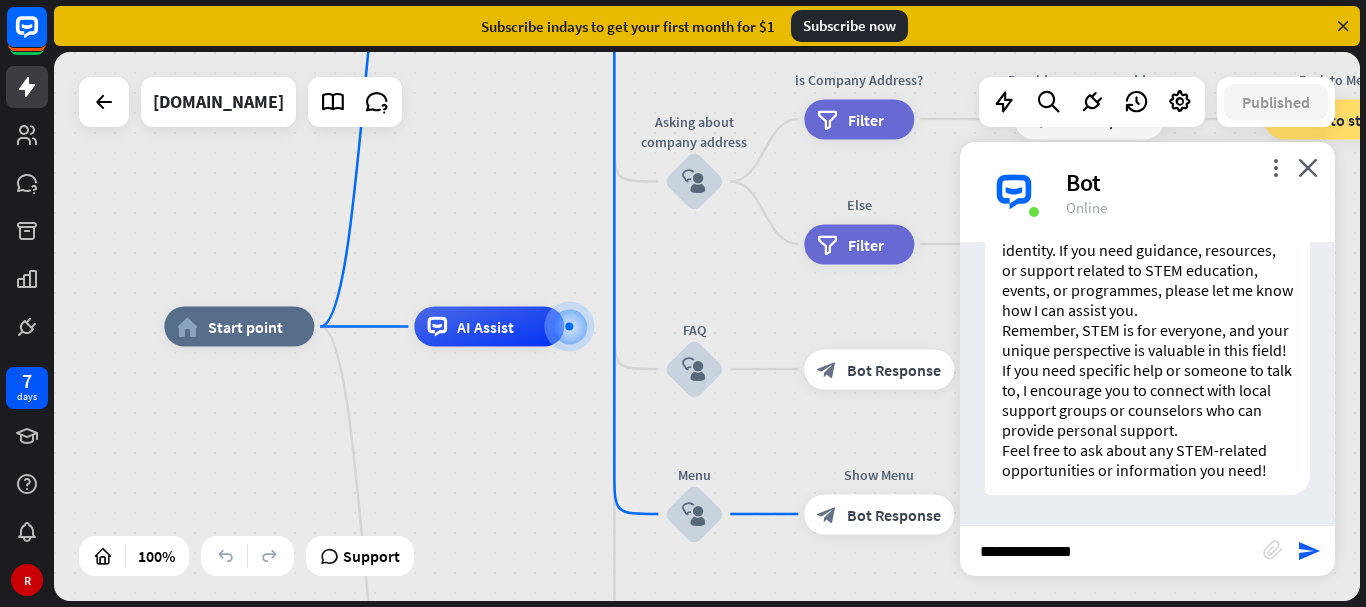 type 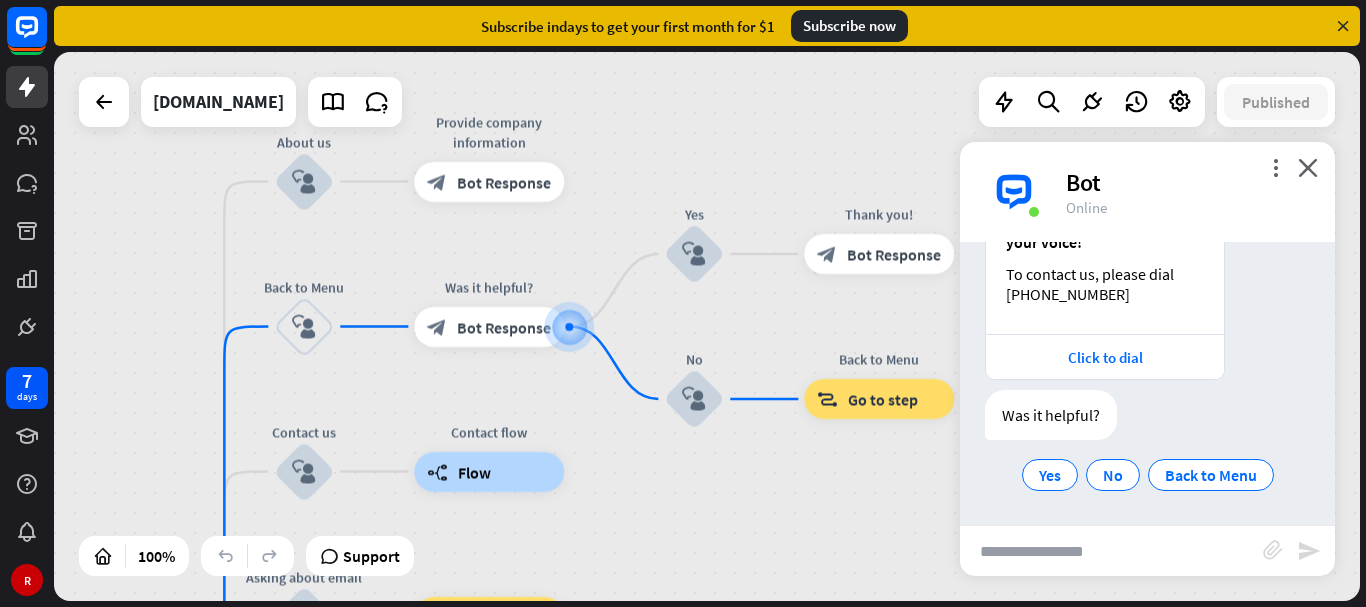 scroll, scrollTop: 2244, scrollLeft: 0, axis: vertical 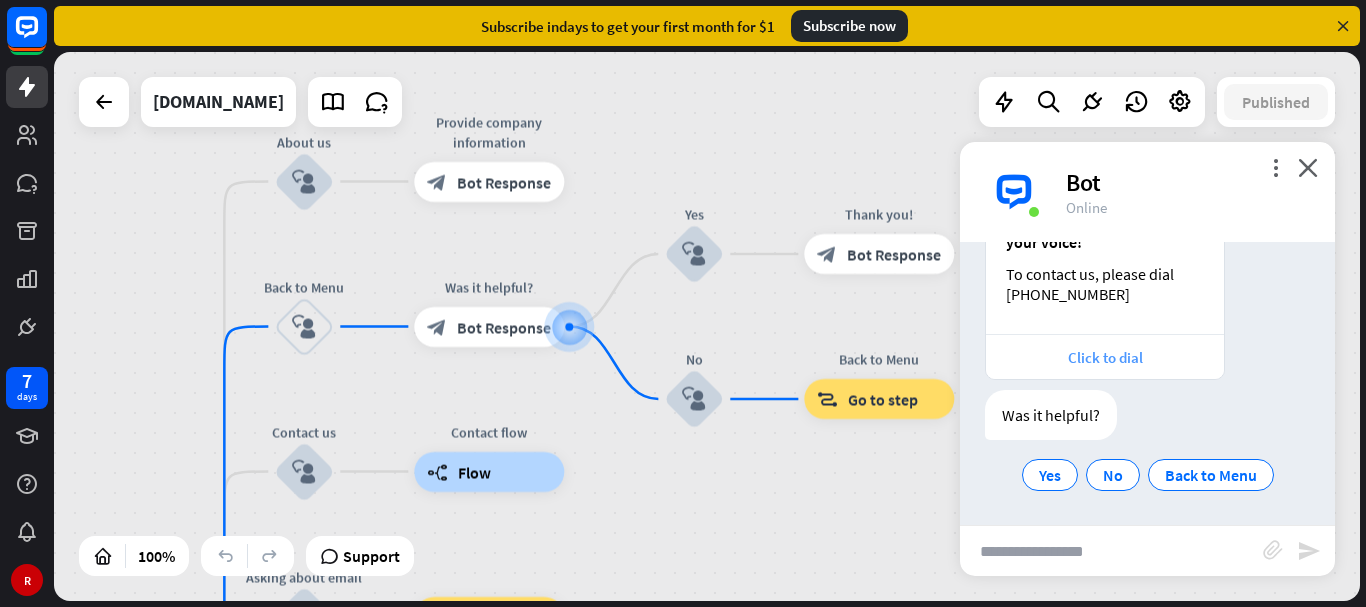 click on "Click to dial" at bounding box center [1105, 356] 